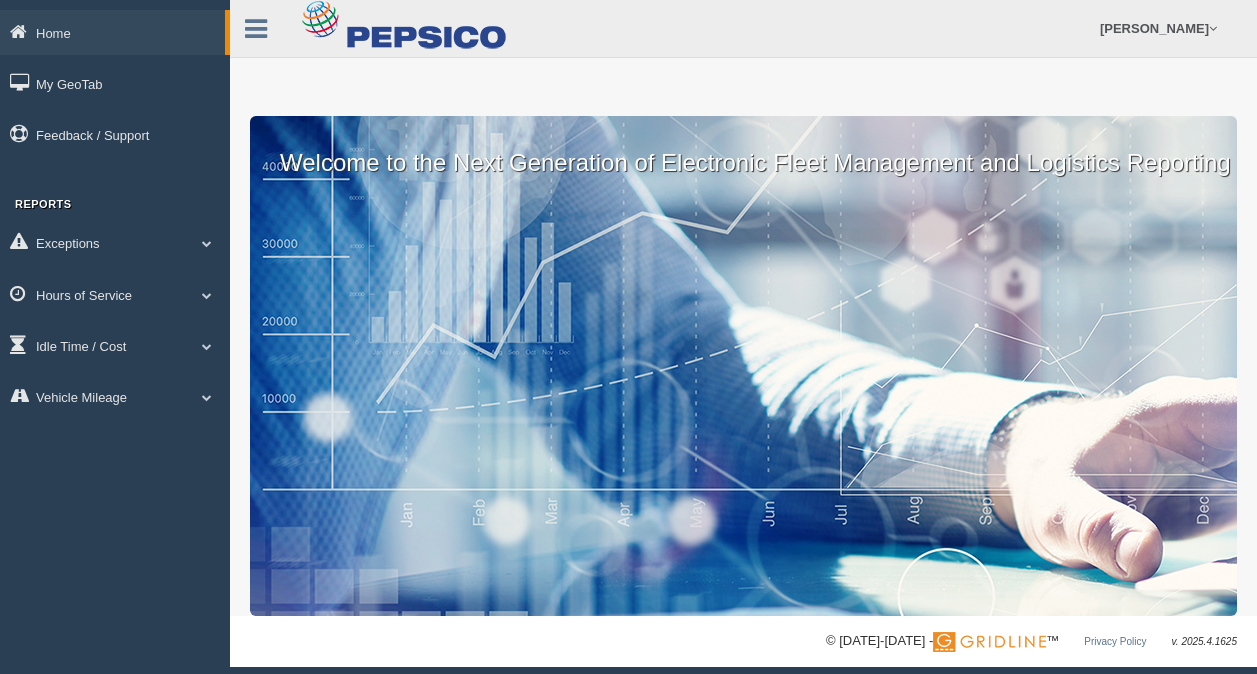 scroll, scrollTop: 0, scrollLeft: 0, axis: both 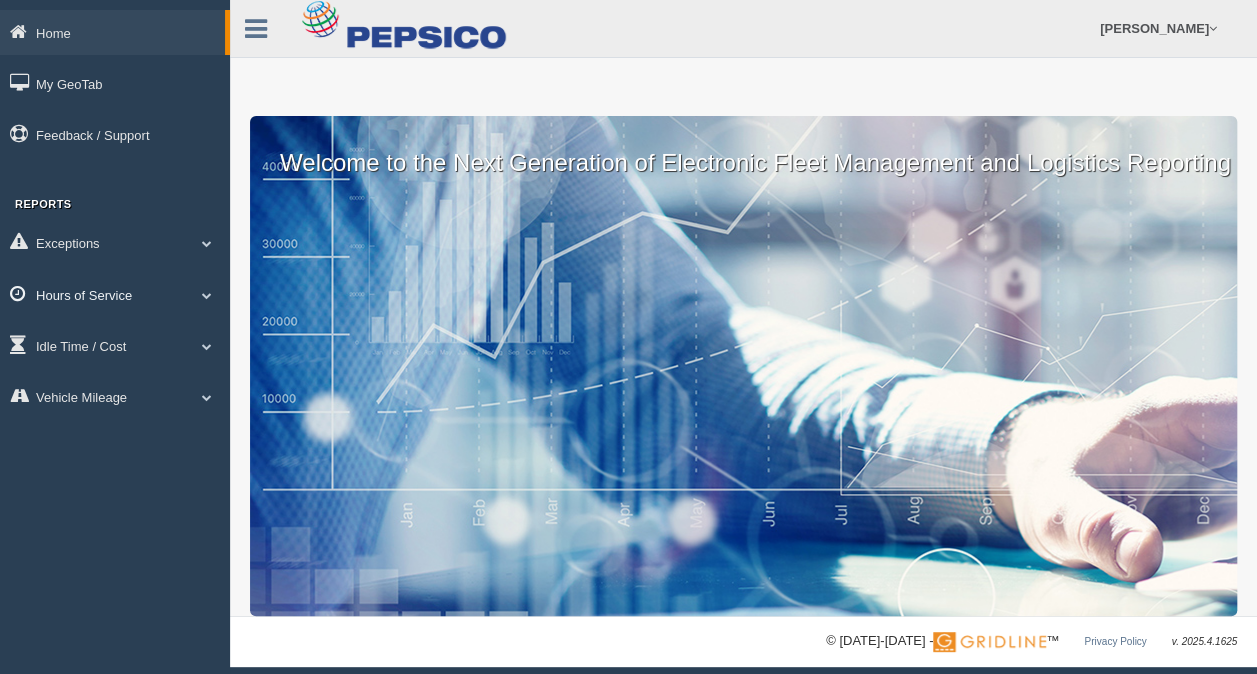 click at bounding box center (207, 295) 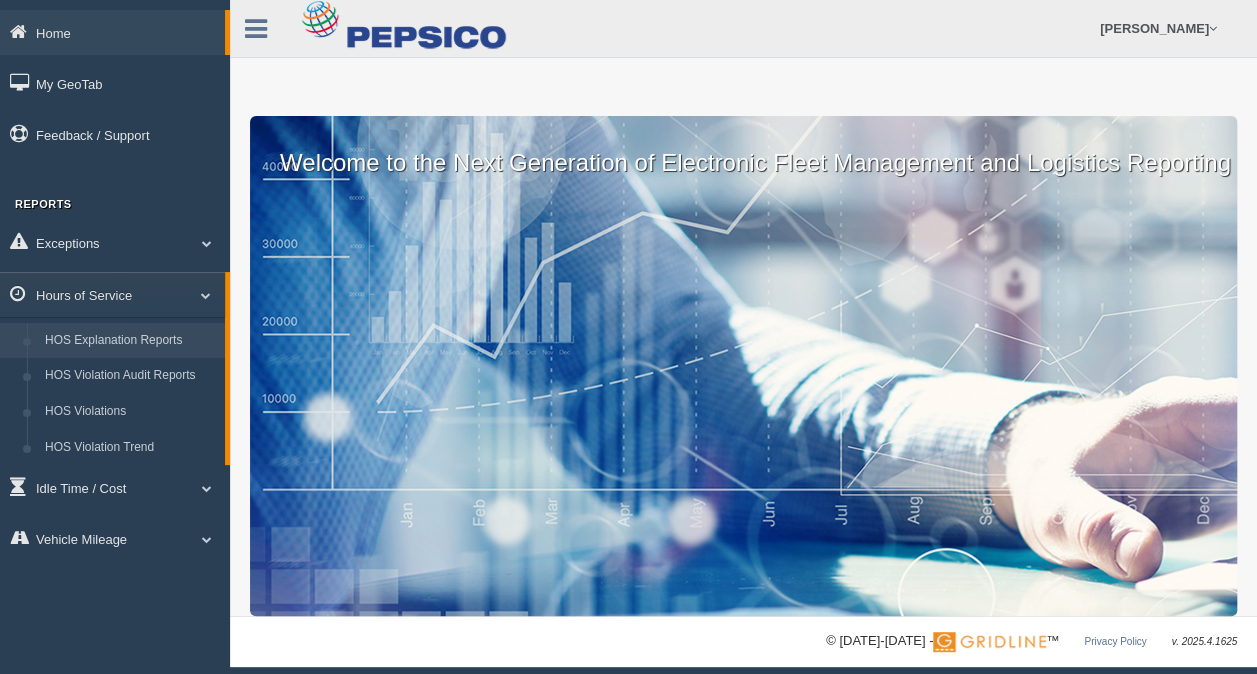 click on "HOS Explanation Reports" at bounding box center (130, 341) 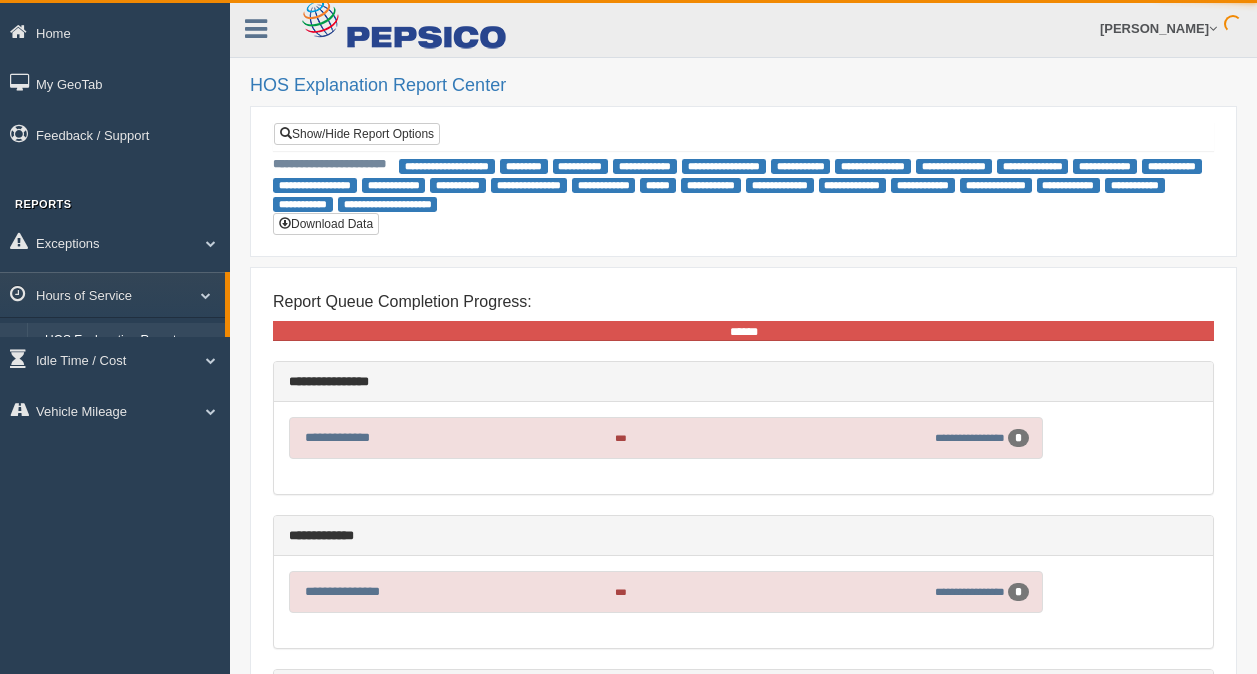 scroll, scrollTop: 0, scrollLeft: 0, axis: both 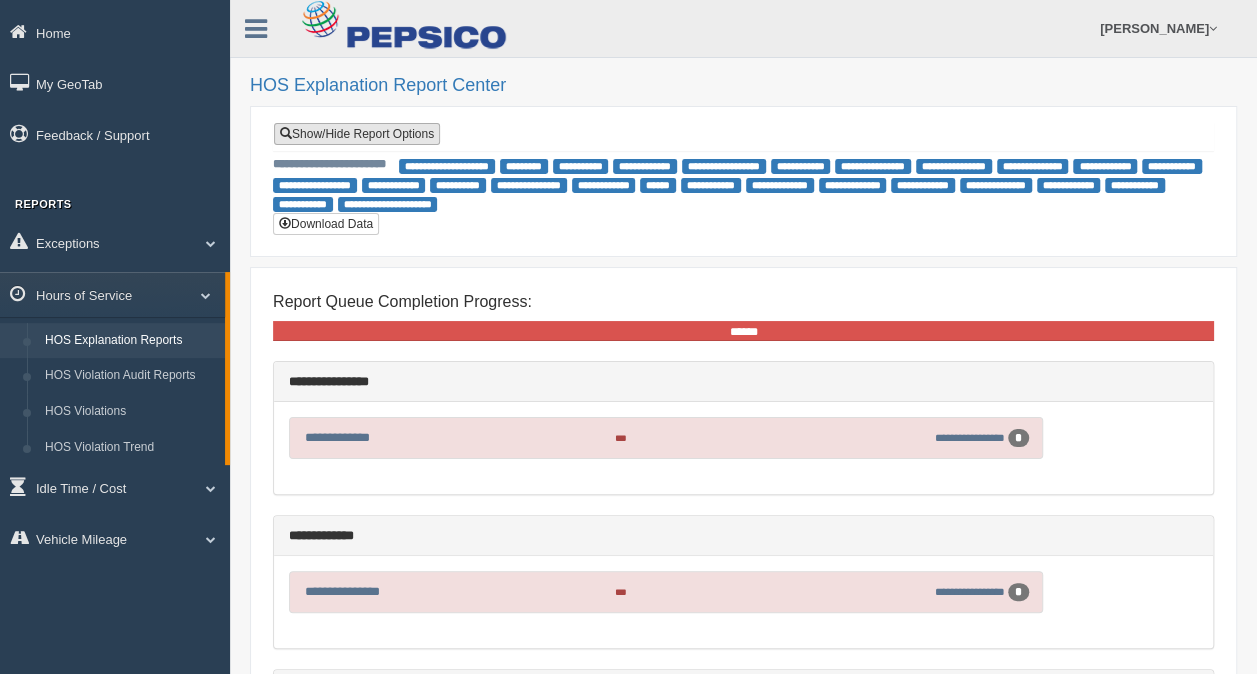 click on "Show/Hide Report Options" at bounding box center [357, 134] 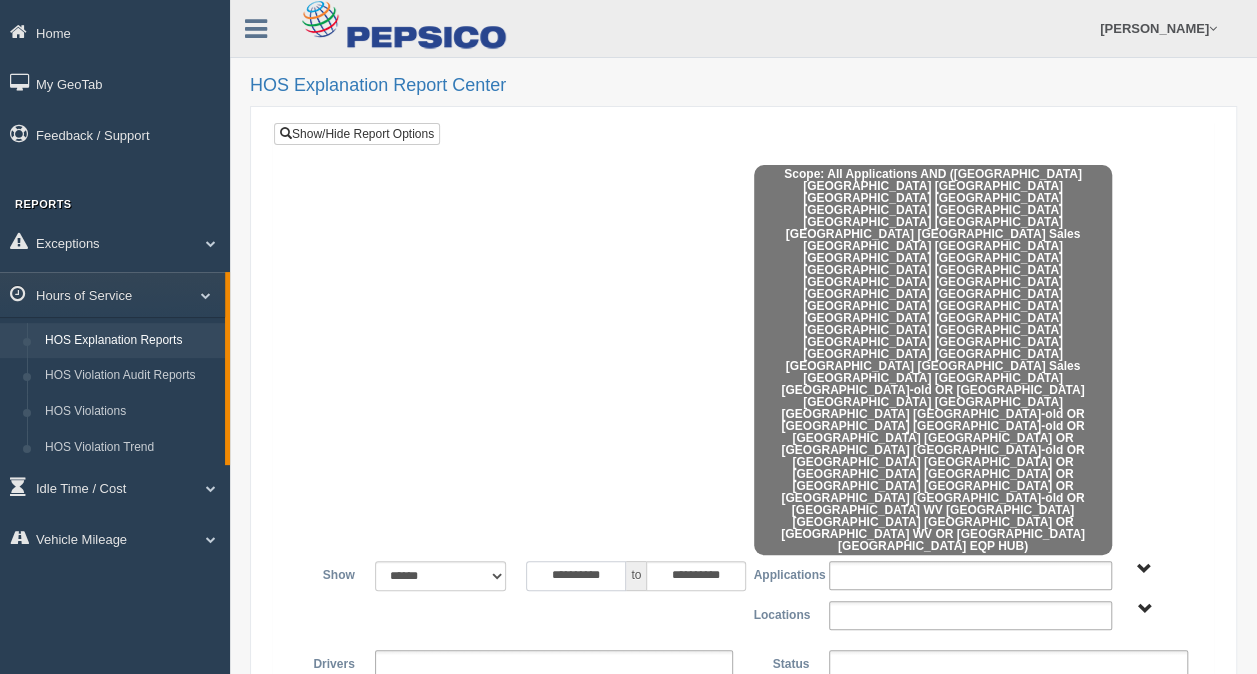 click on "**********" at bounding box center [576, 576] 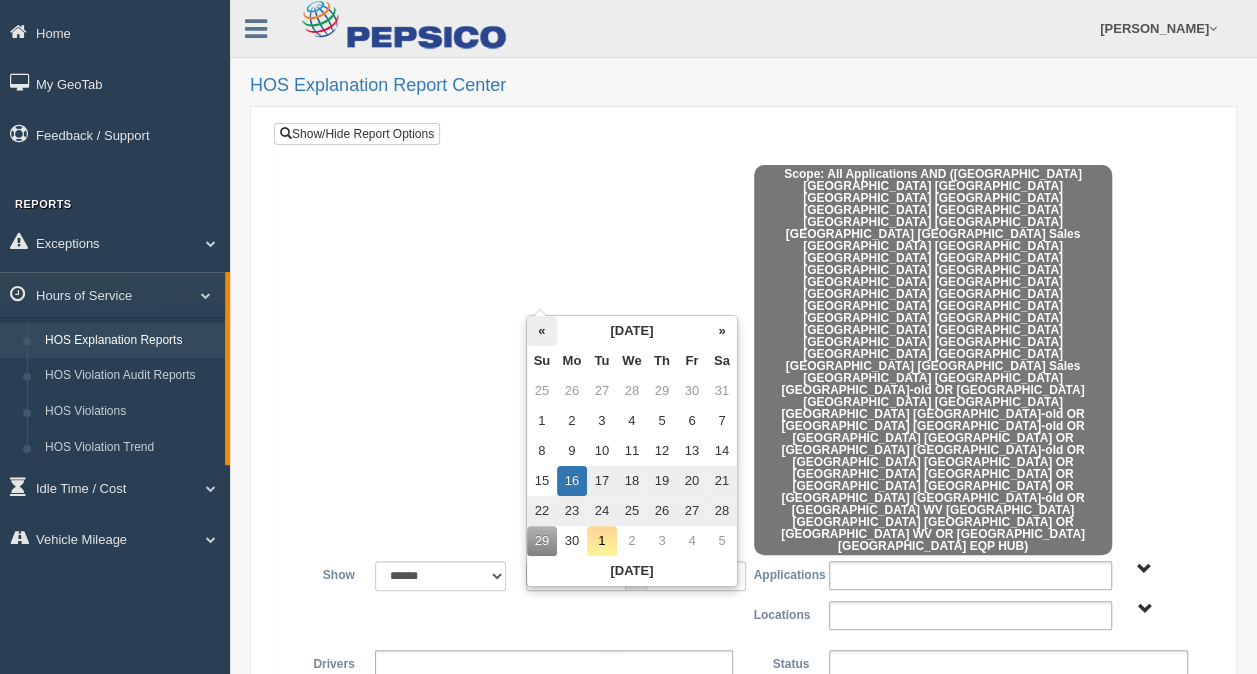 click on "«" at bounding box center [542, 331] 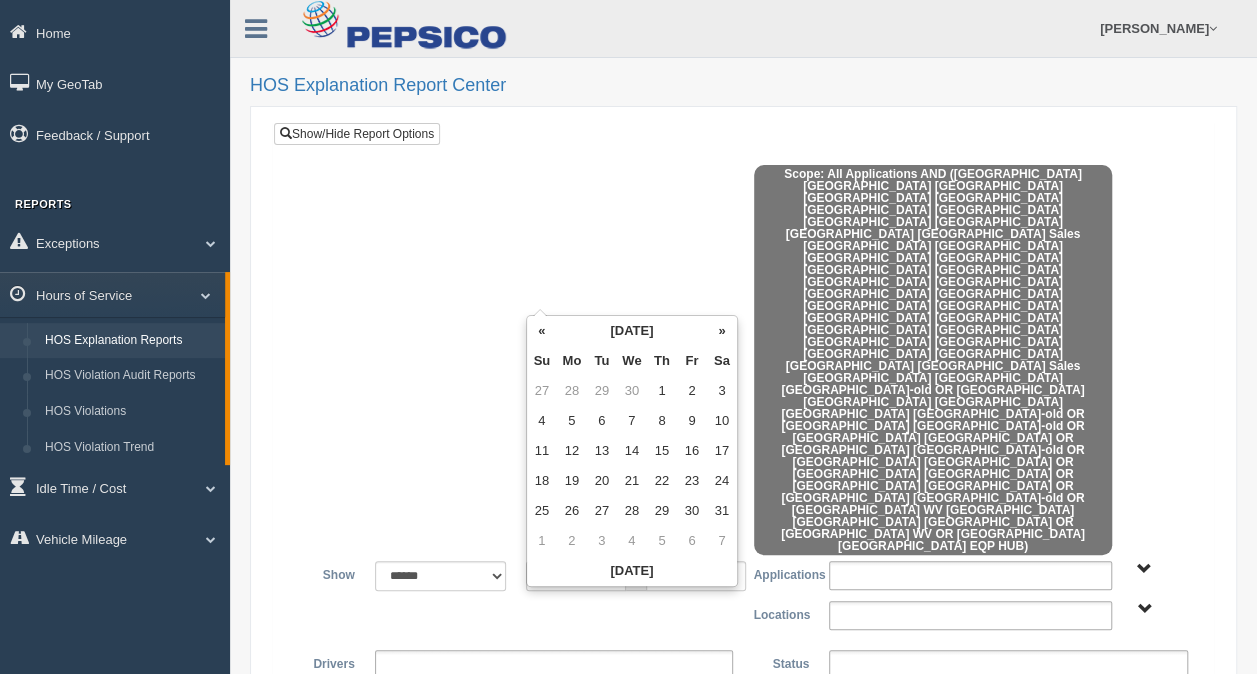 click on "«" at bounding box center [542, 331] 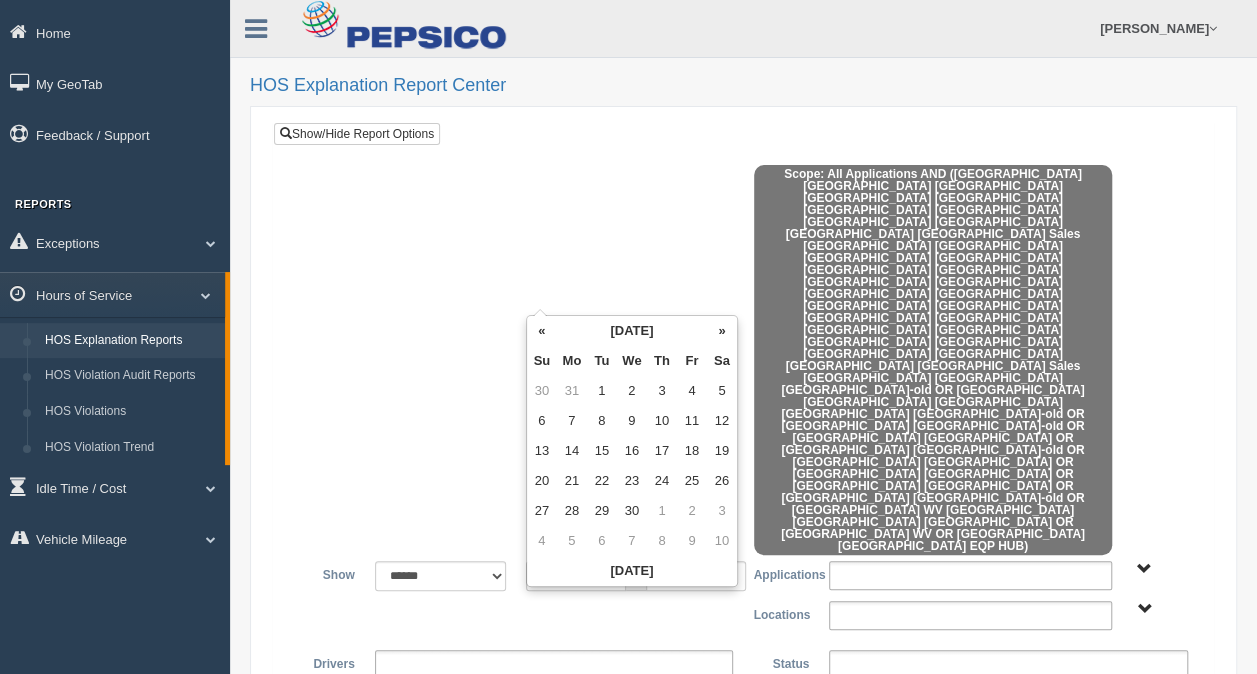 click on "«" at bounding box center [542, 331] 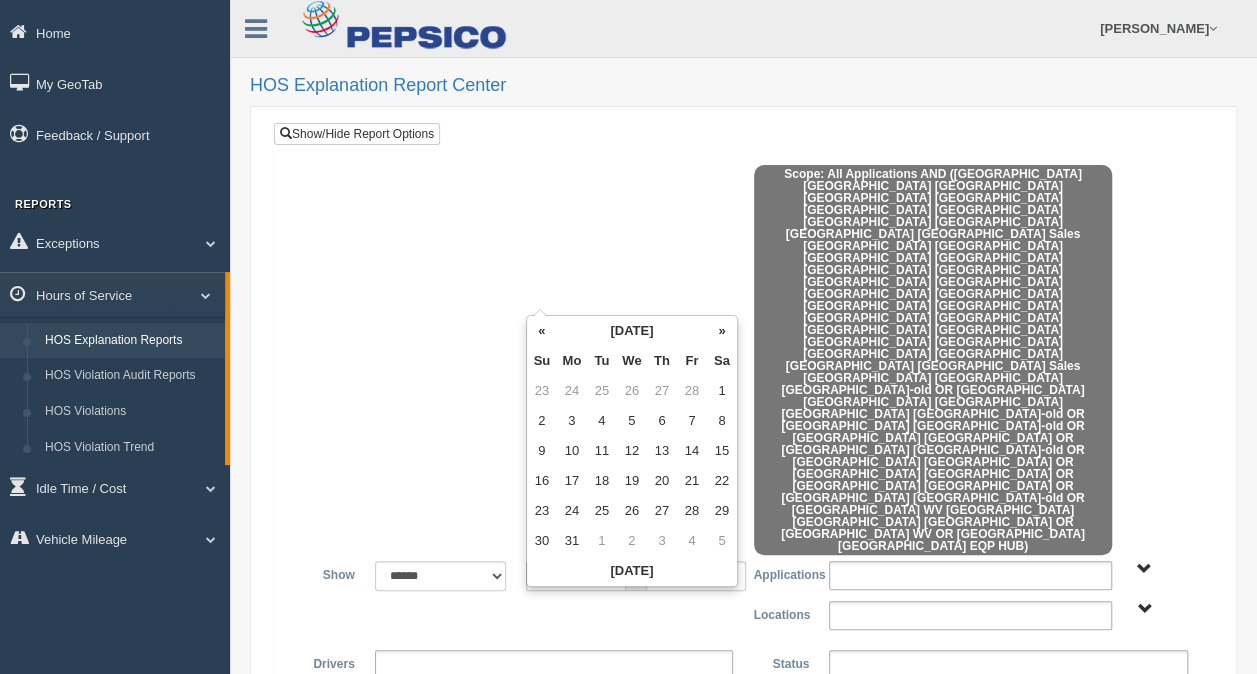 click on "«" at bounding box center [542, 331] 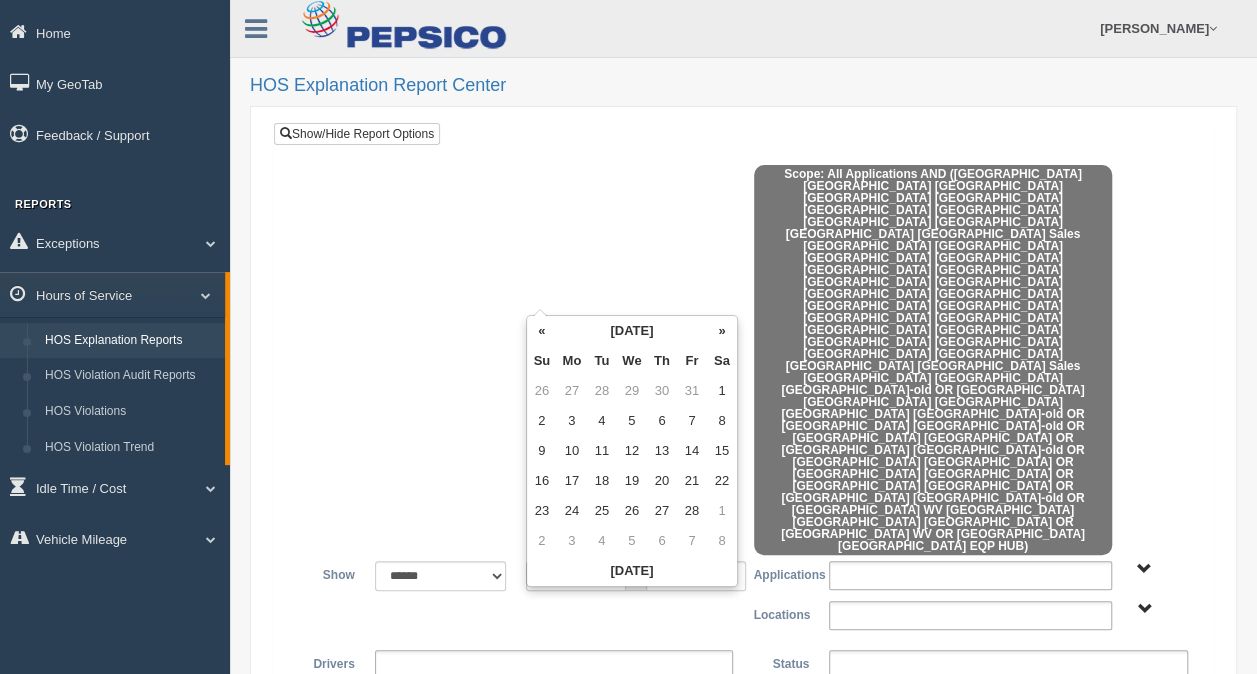 click on "«" at bounding box center [542, 331] 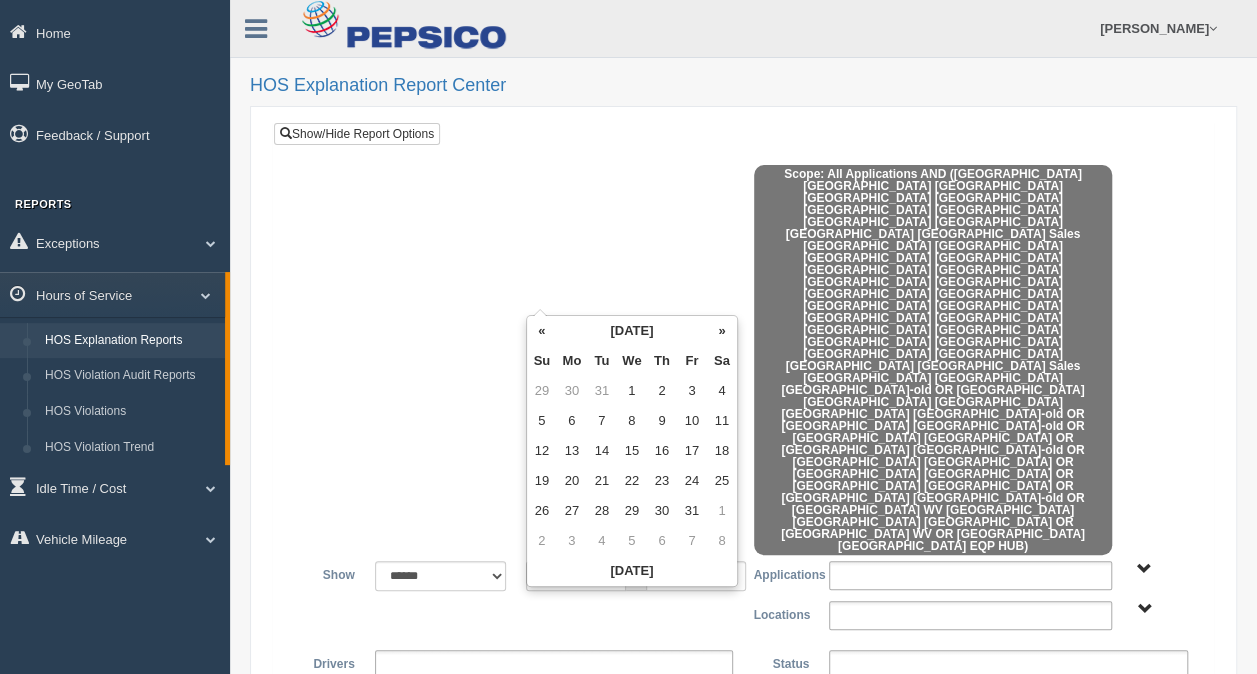 click on "«" at bounding box center [542, 331] 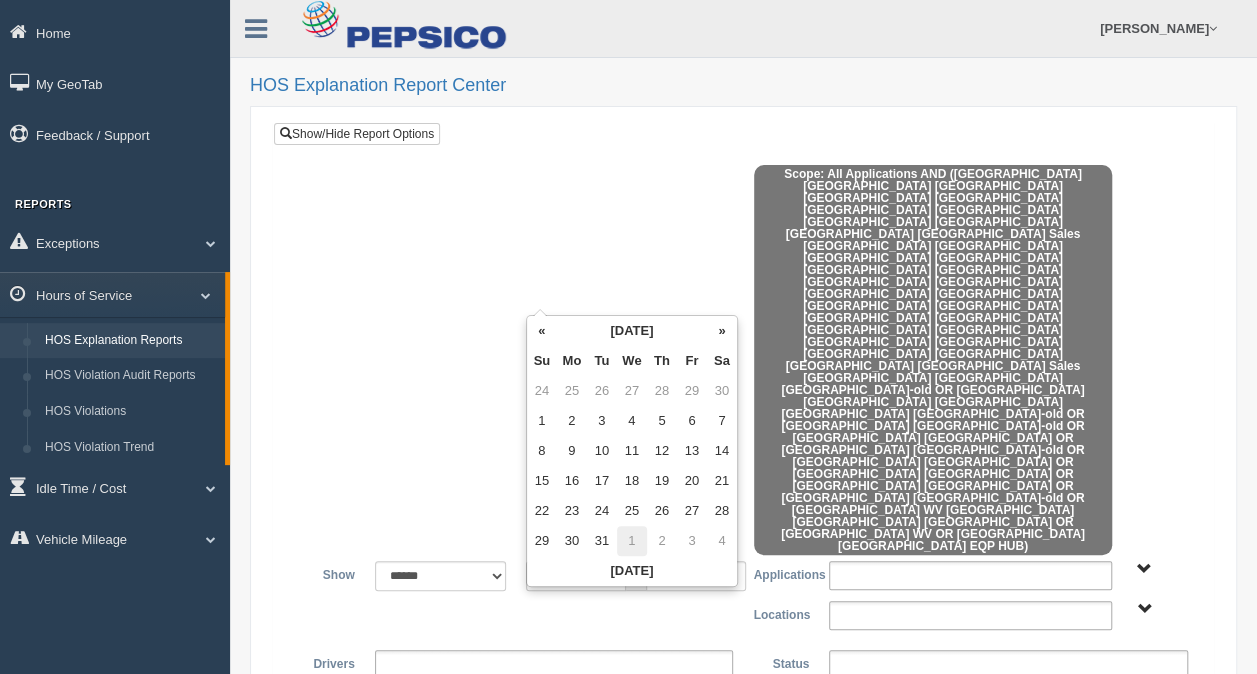 click on "1" at bounding box center [632, 541] 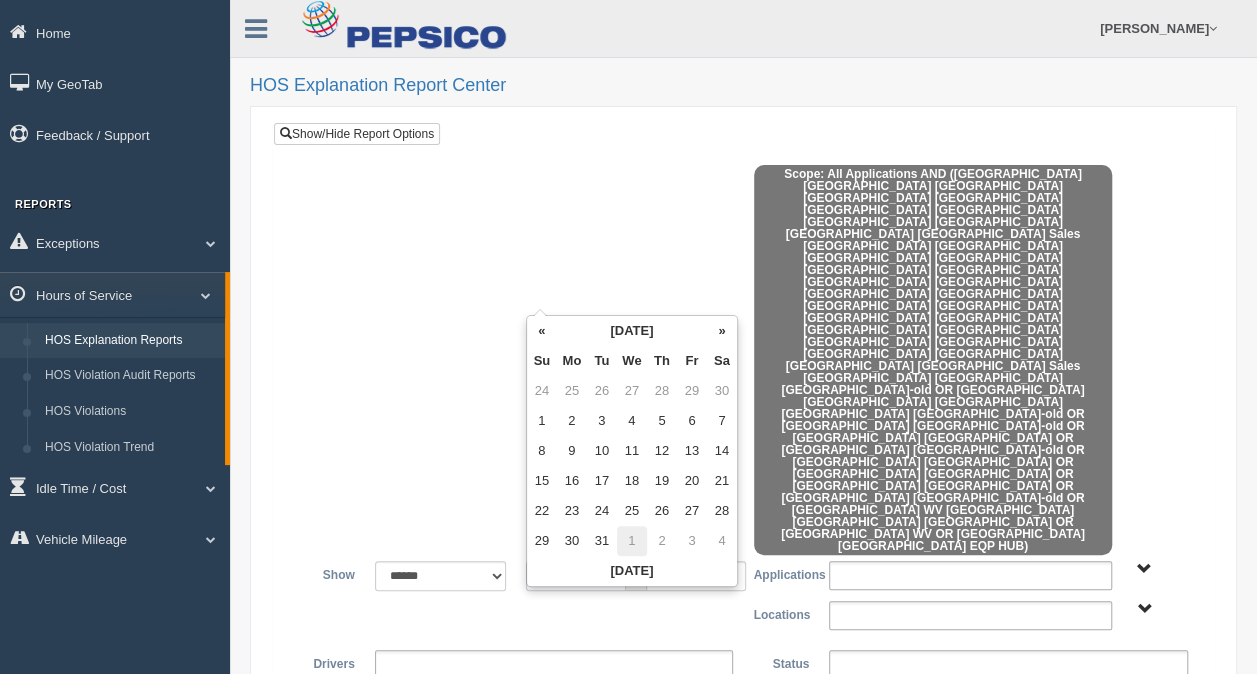 type on "**********" 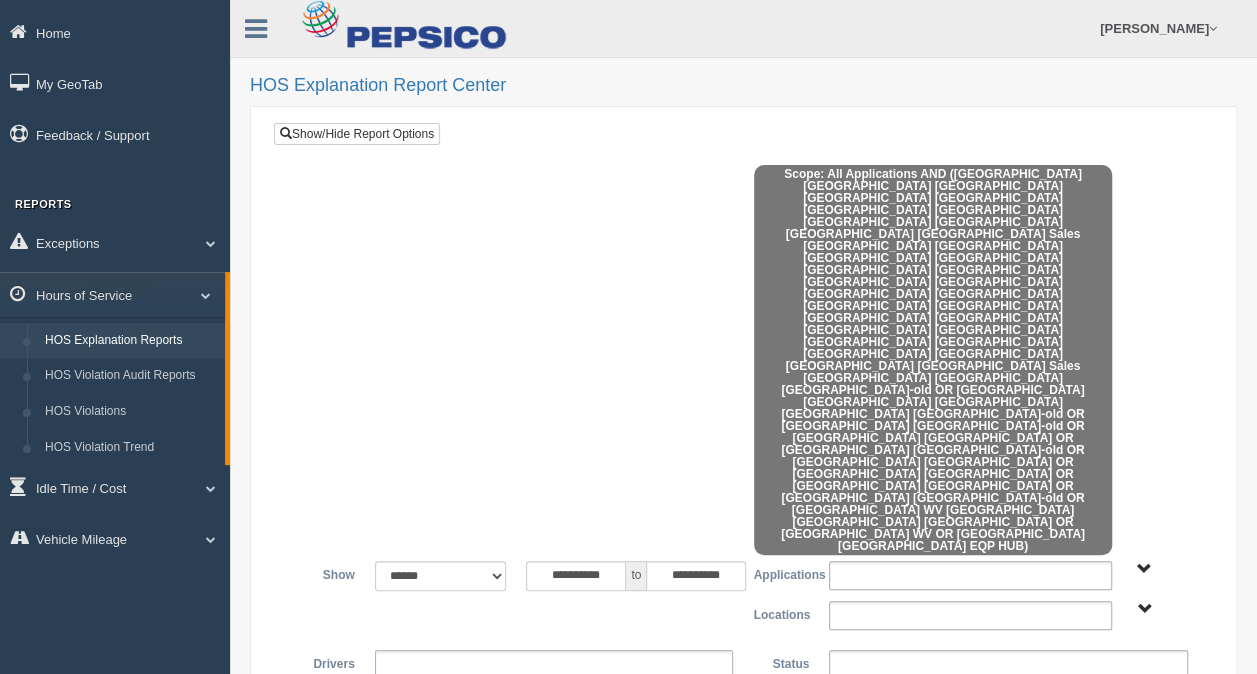 click at bounding box center (743, 363) 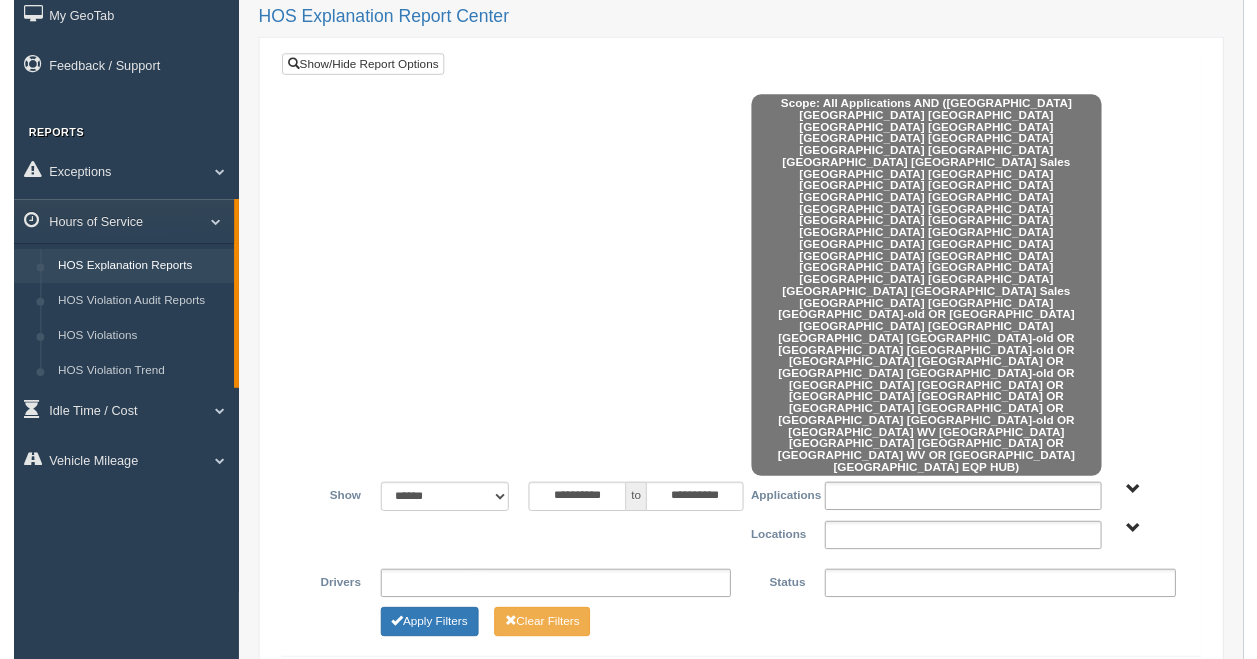 scroll, scrollTop: 100, scrollLeft: 0, axis: vertical 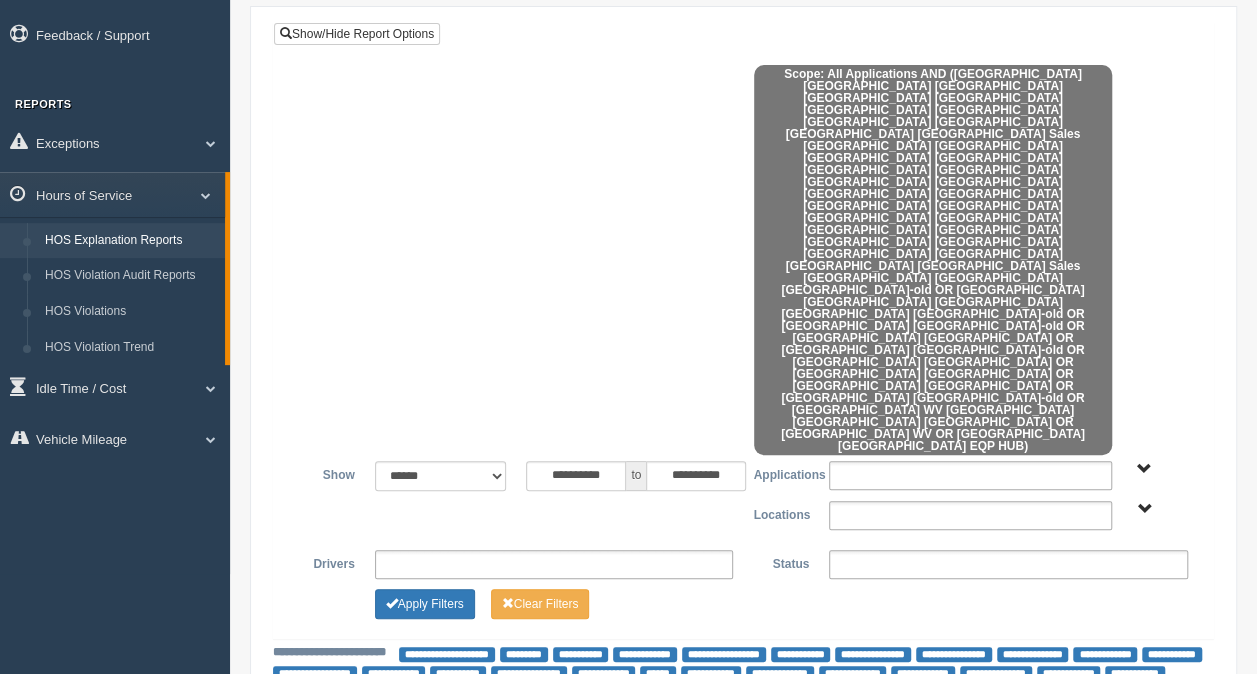 click on "Application  User Type" at bounding box center (1144, 469) 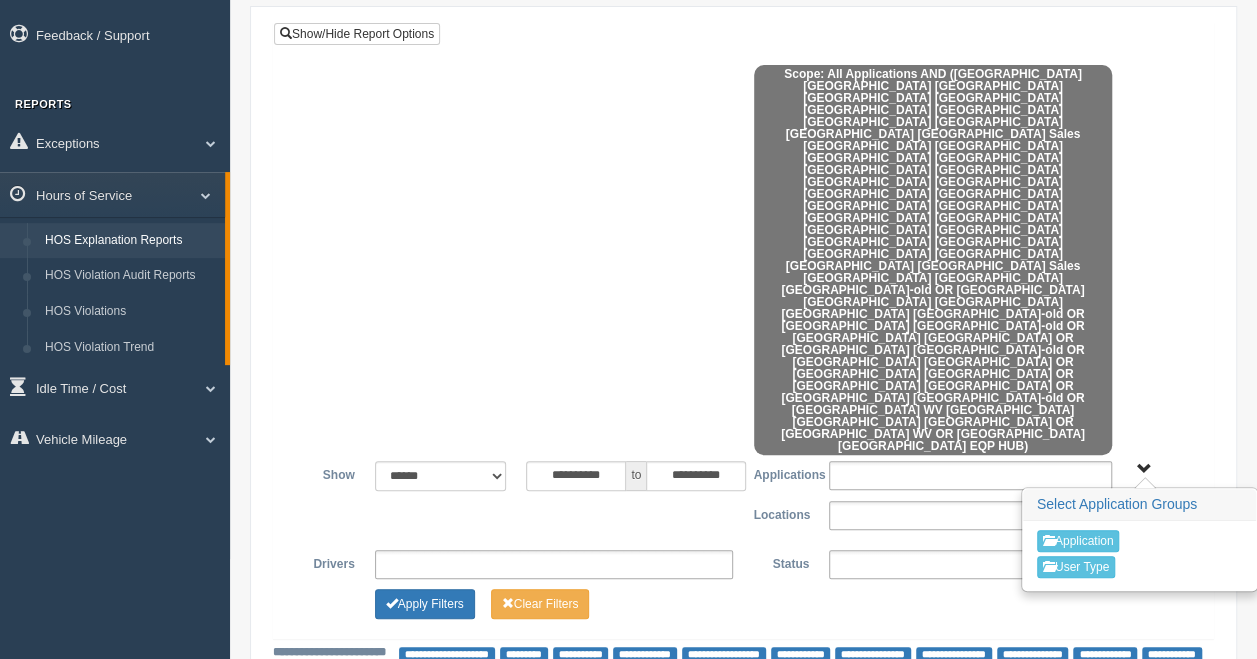 type 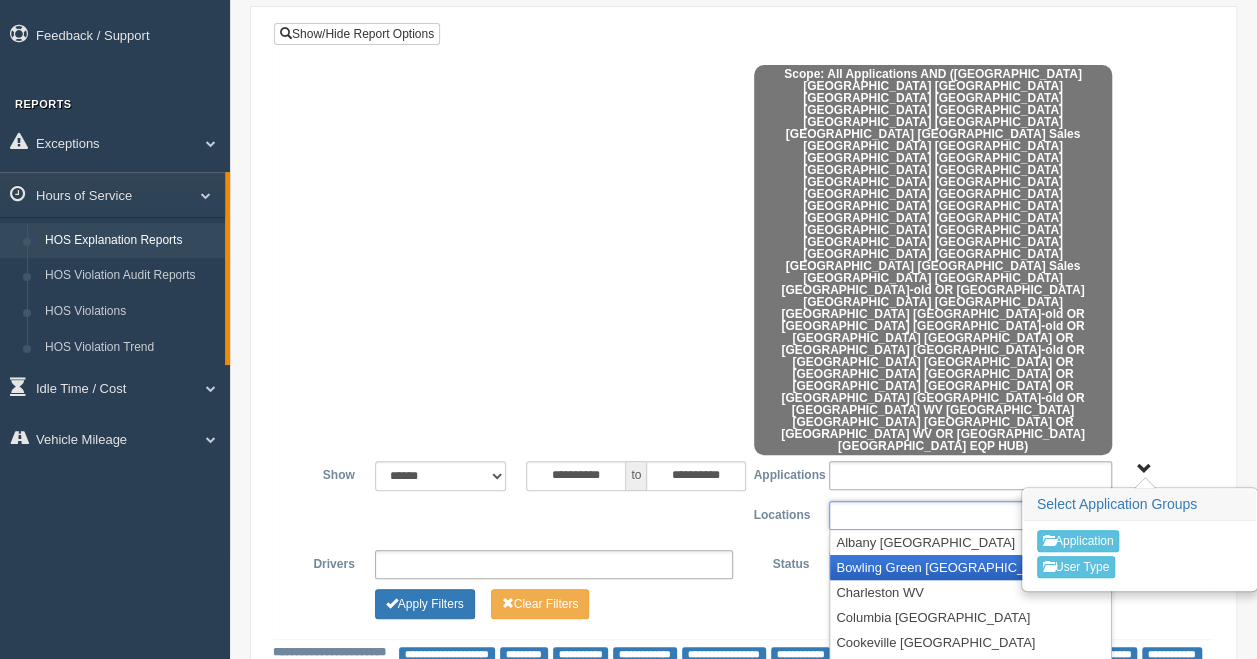 click on "Bowling Green [GEOGRAPHIC_DATA]" at bounding box center (970, 567) 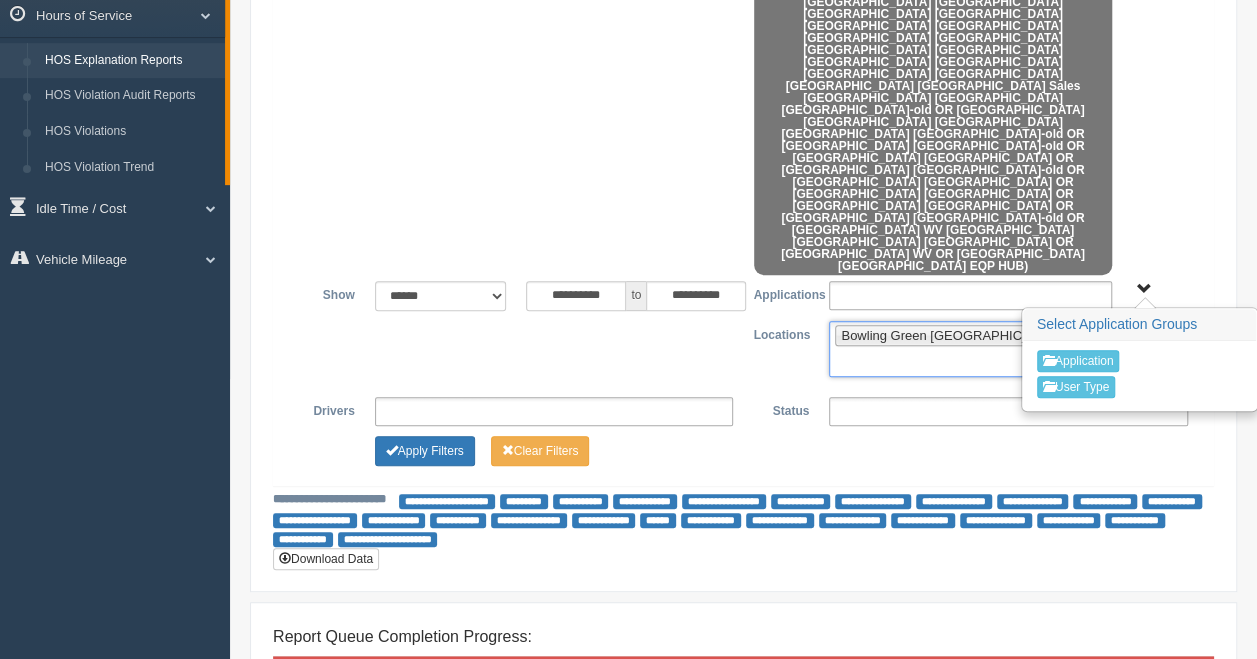 scroll, scrollTop: 100, scrollLeft: 0, axis: vertical 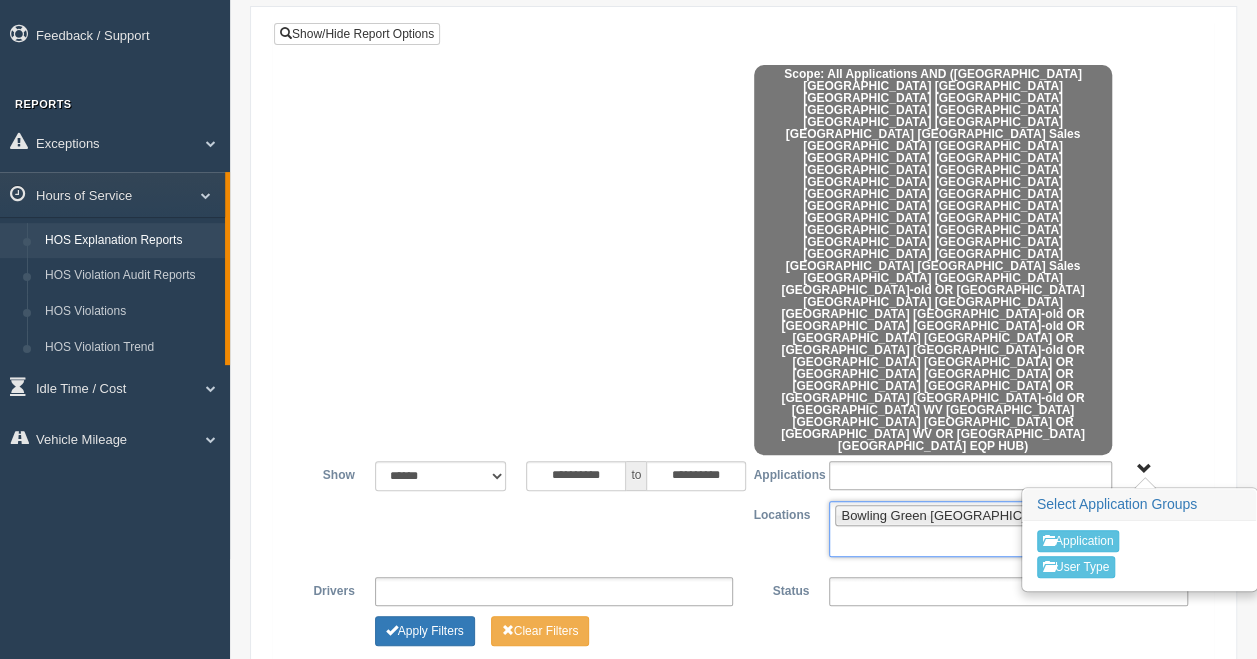 click on "Download Data" at bounding box center [326, 739] 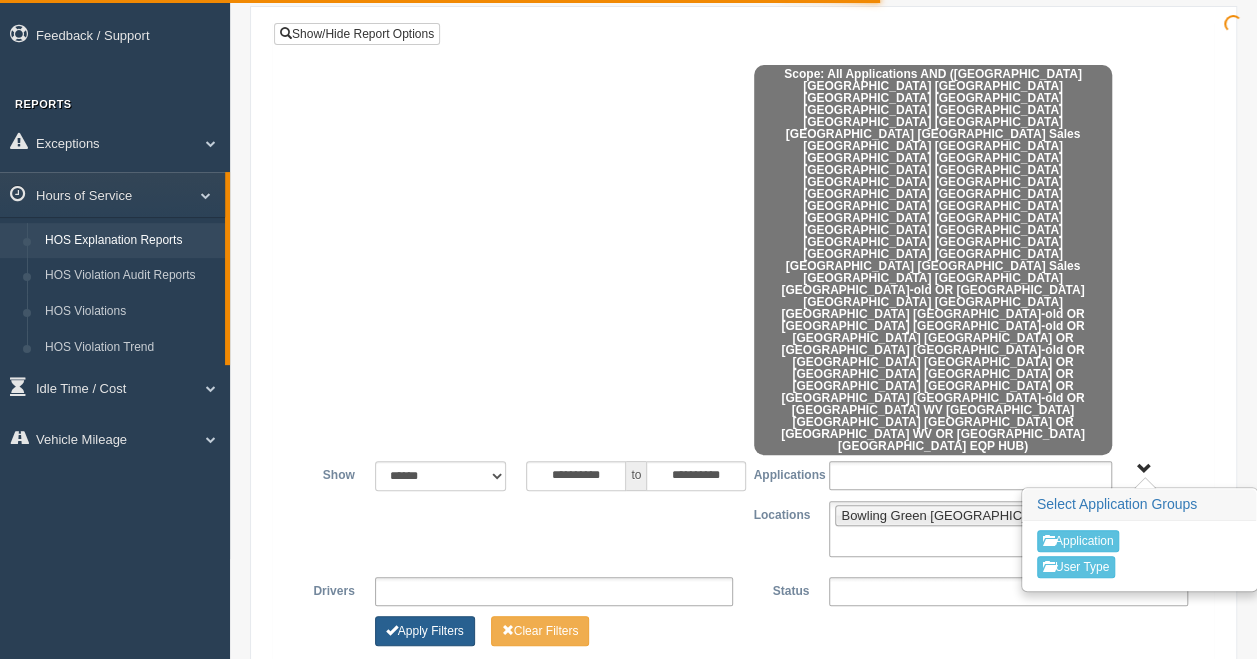 click on "Apply Filters" at bounding box center (425, 631) 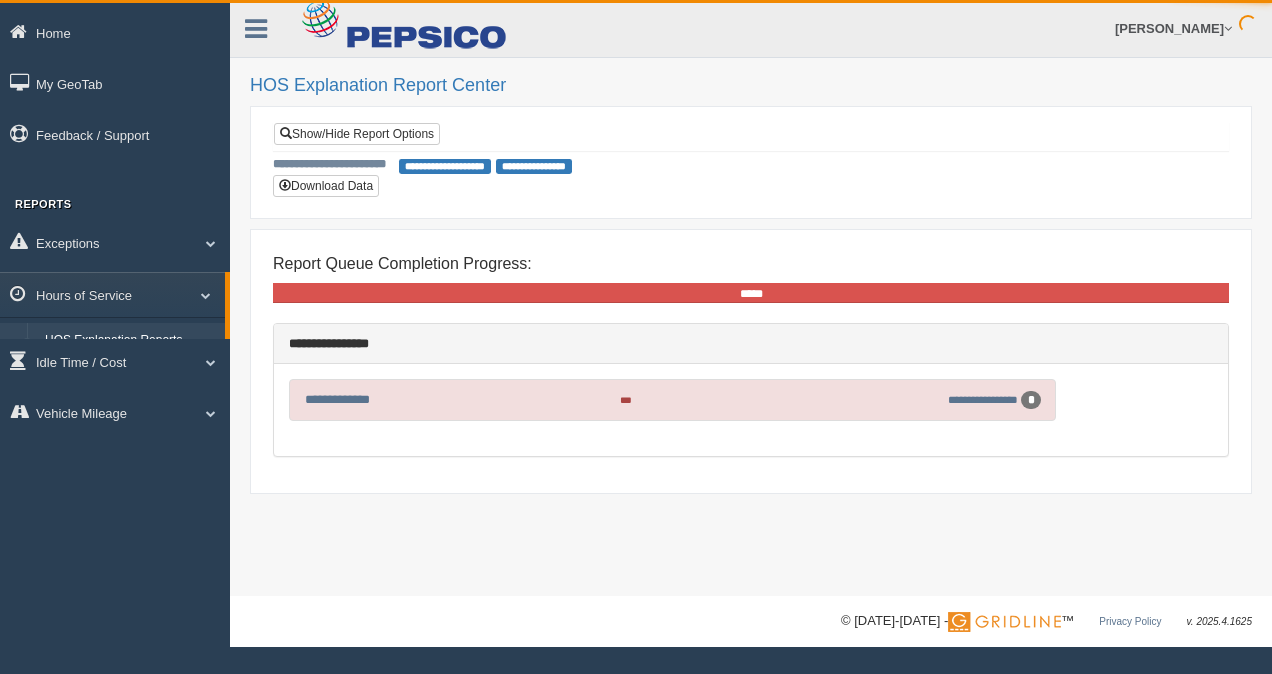 scroll, scrollTop: 0, scrollLeft: 0, axis: both 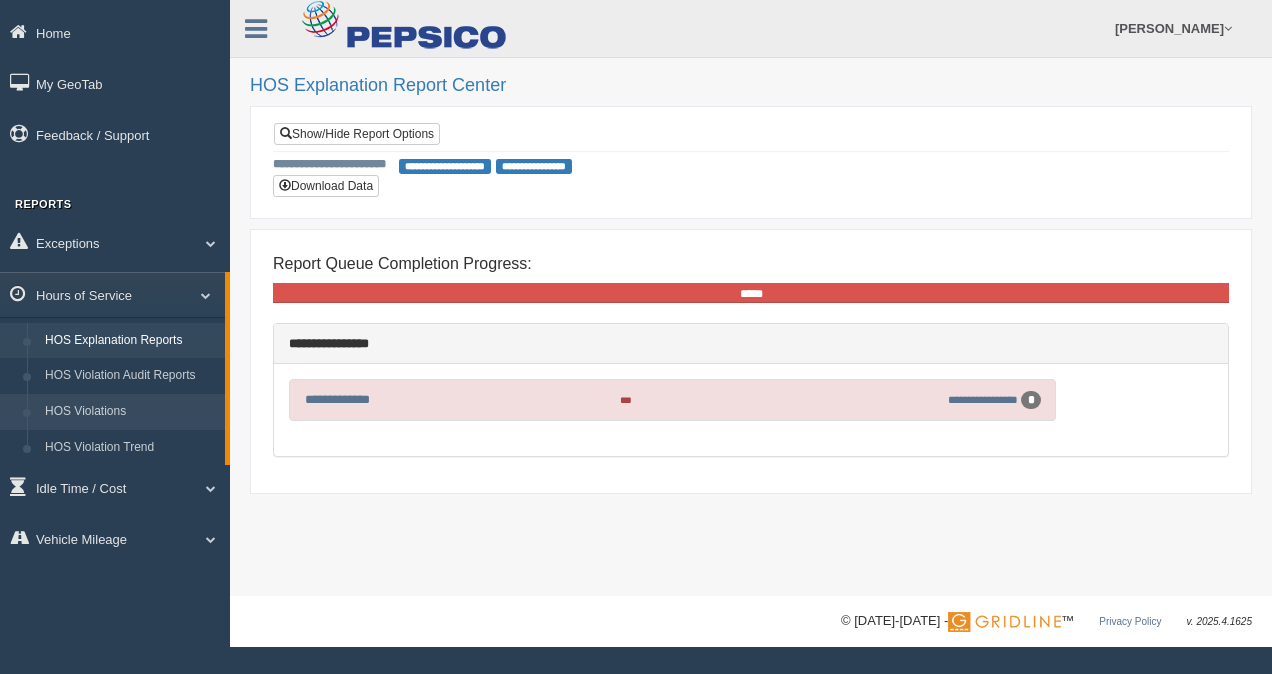 click on "HOS Violations" at bounding box center (130, 412) 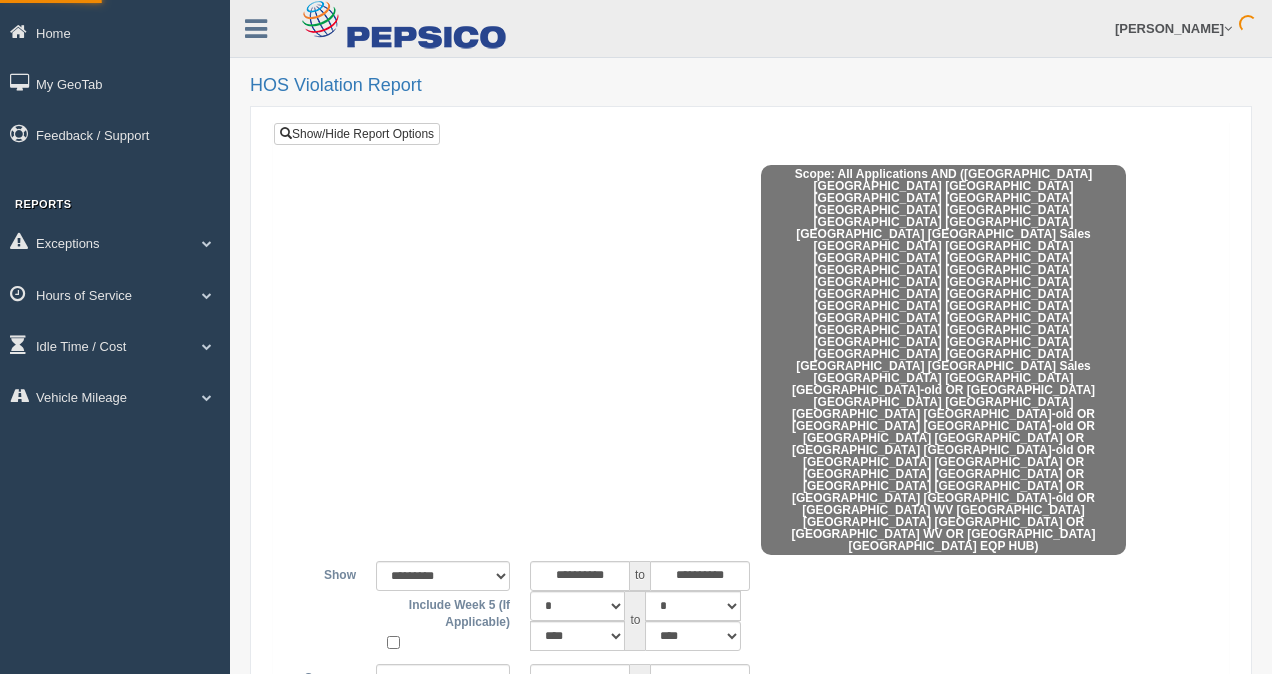 type on "*********" 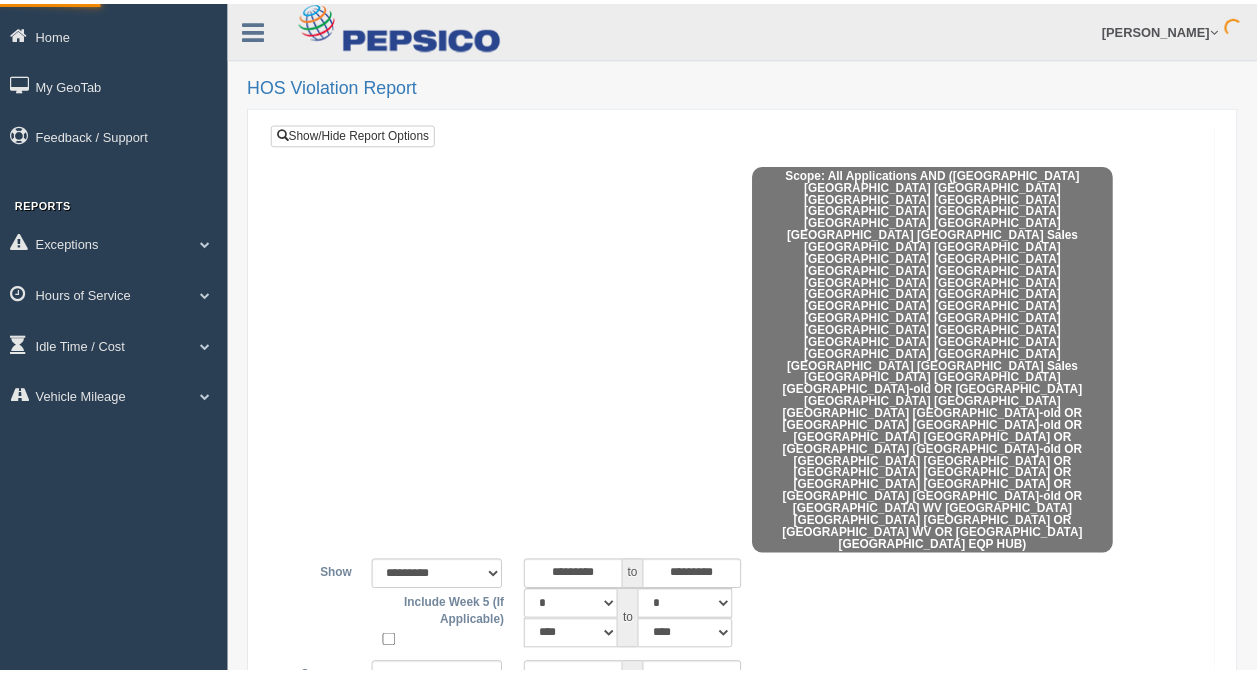 scroll, scrollTop: 0, scrollLeft: 0, axis: both 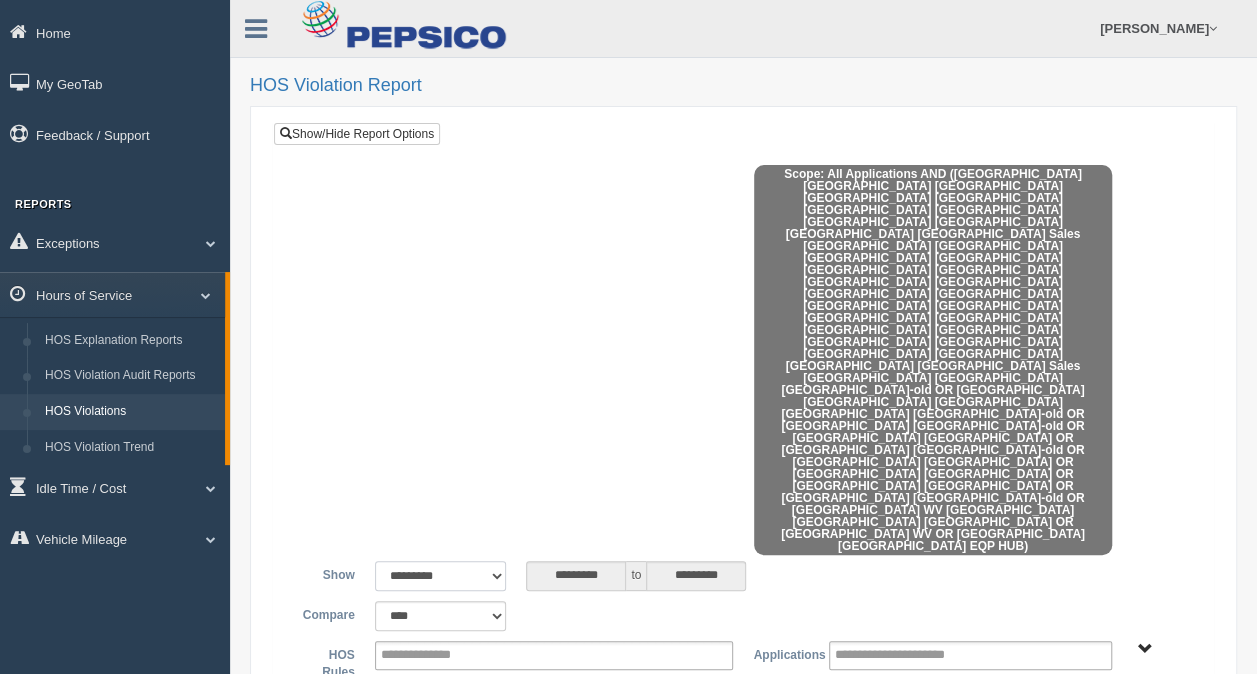 click on "**********" at bounding box center [441, 576] 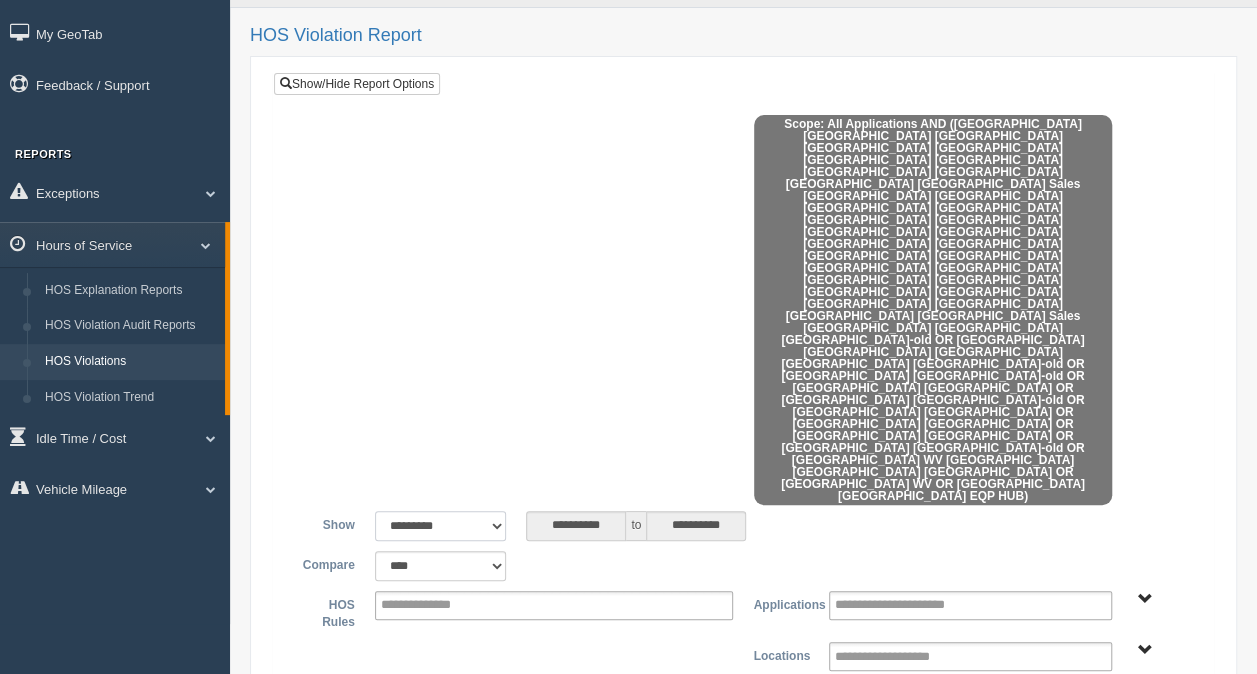 scroll, scrollTop: 92, scrollLeft: 0, axis: vertical 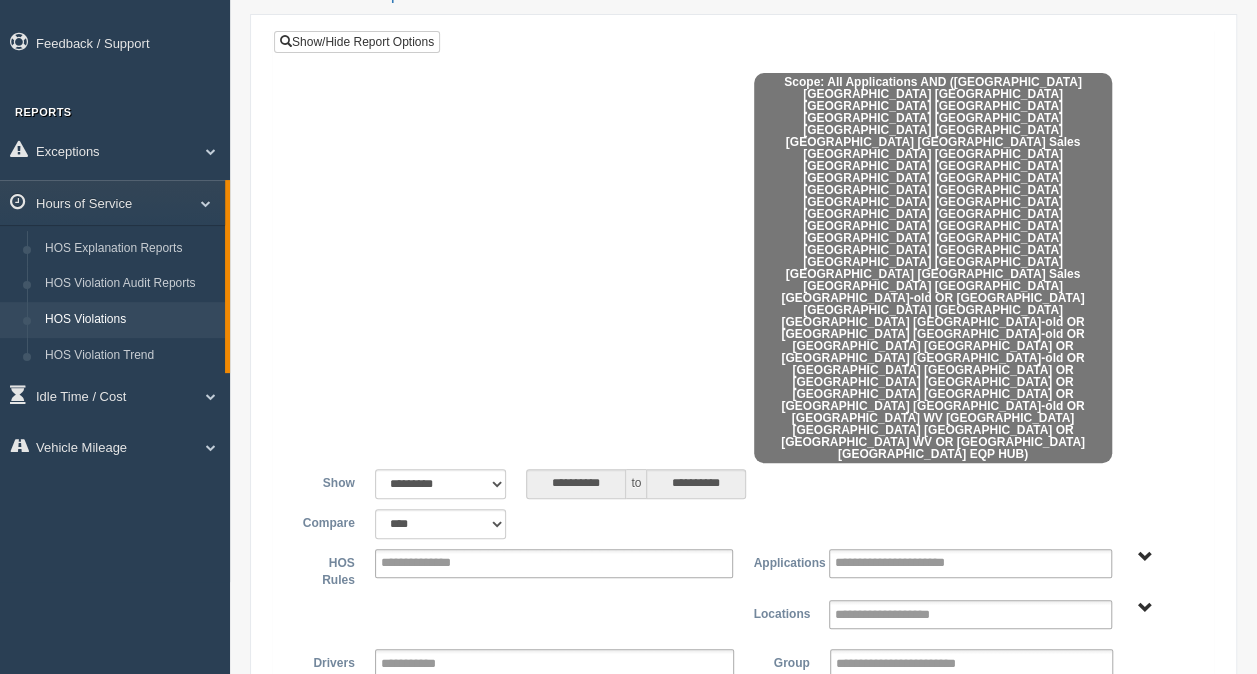 type 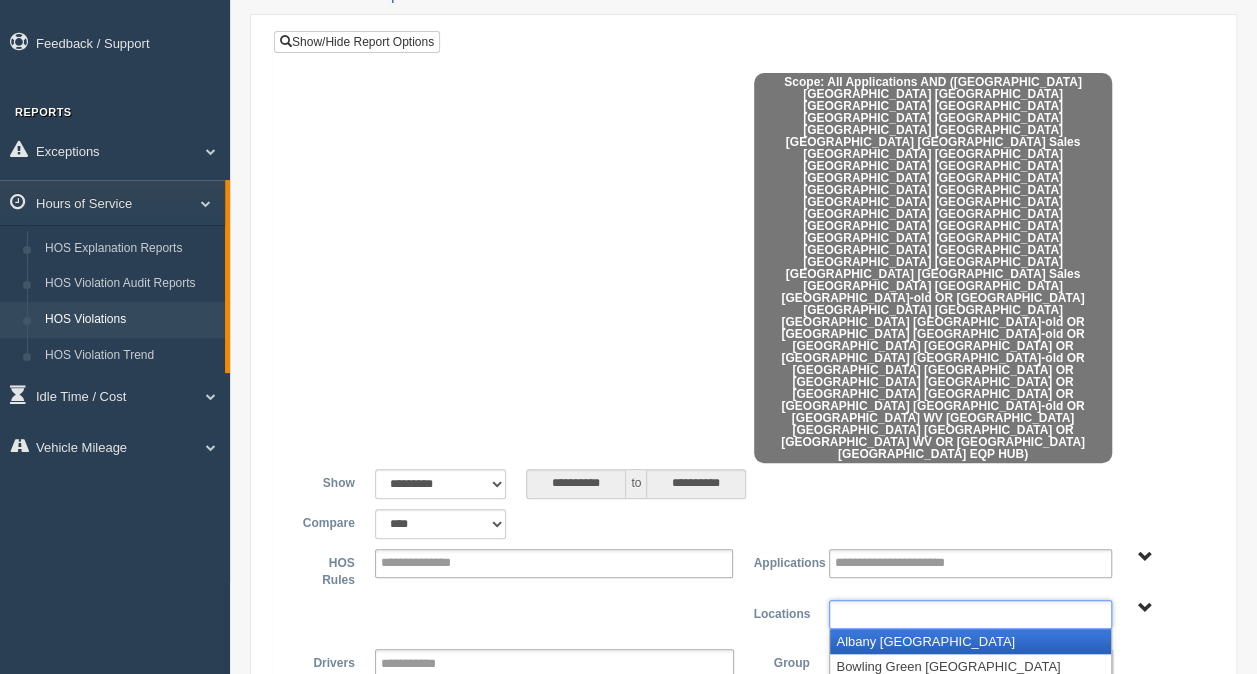 click at bounding box center [970, 614] 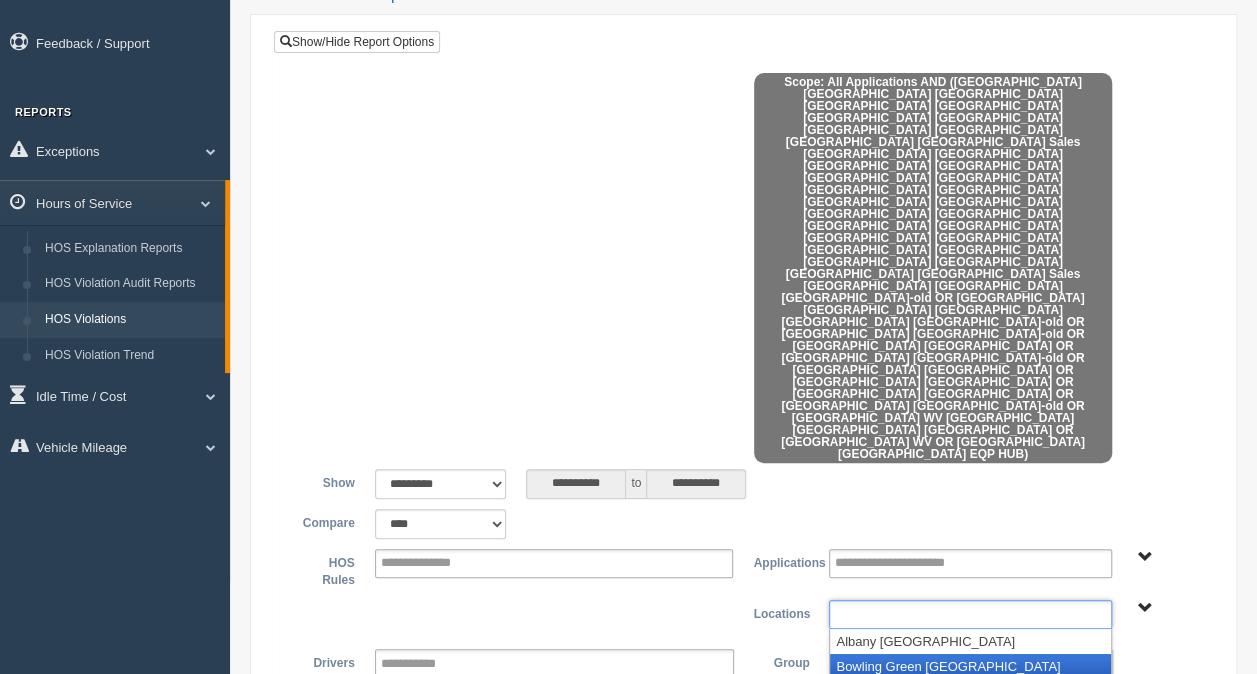 click on "Bowling Green [GEOGRAPHIC_DATA]" at bounding box center [970, 666] 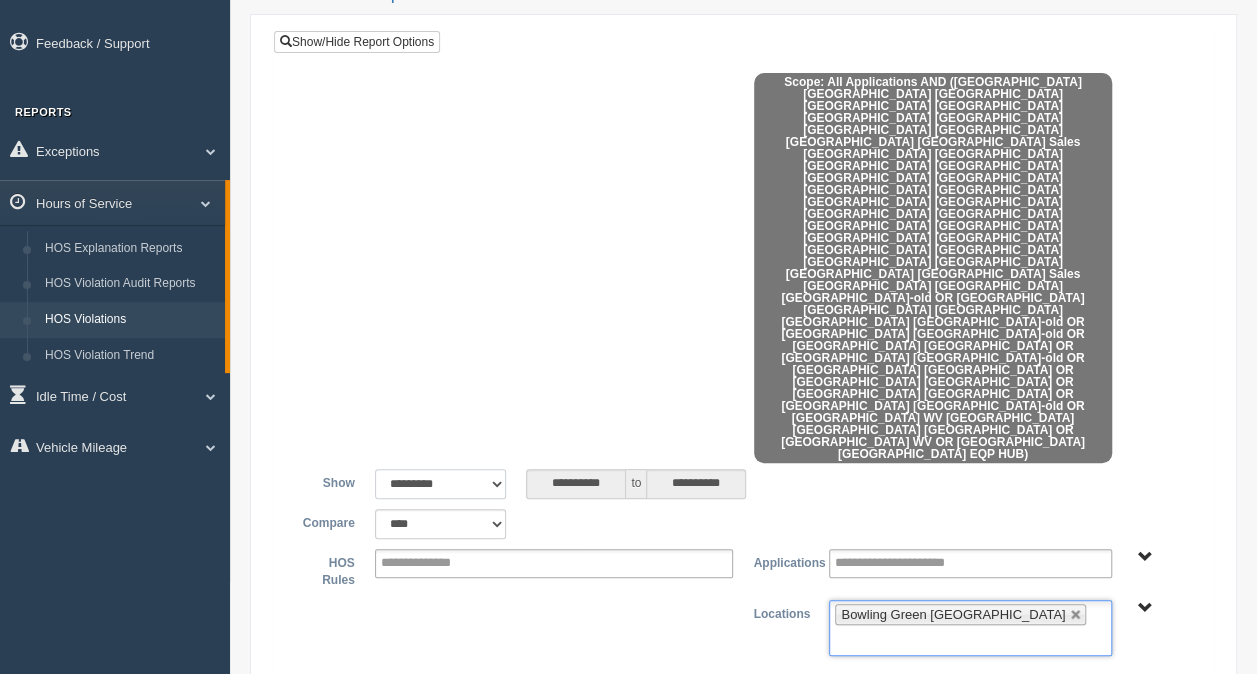 click on "**********" at bounding box center (441, 484) 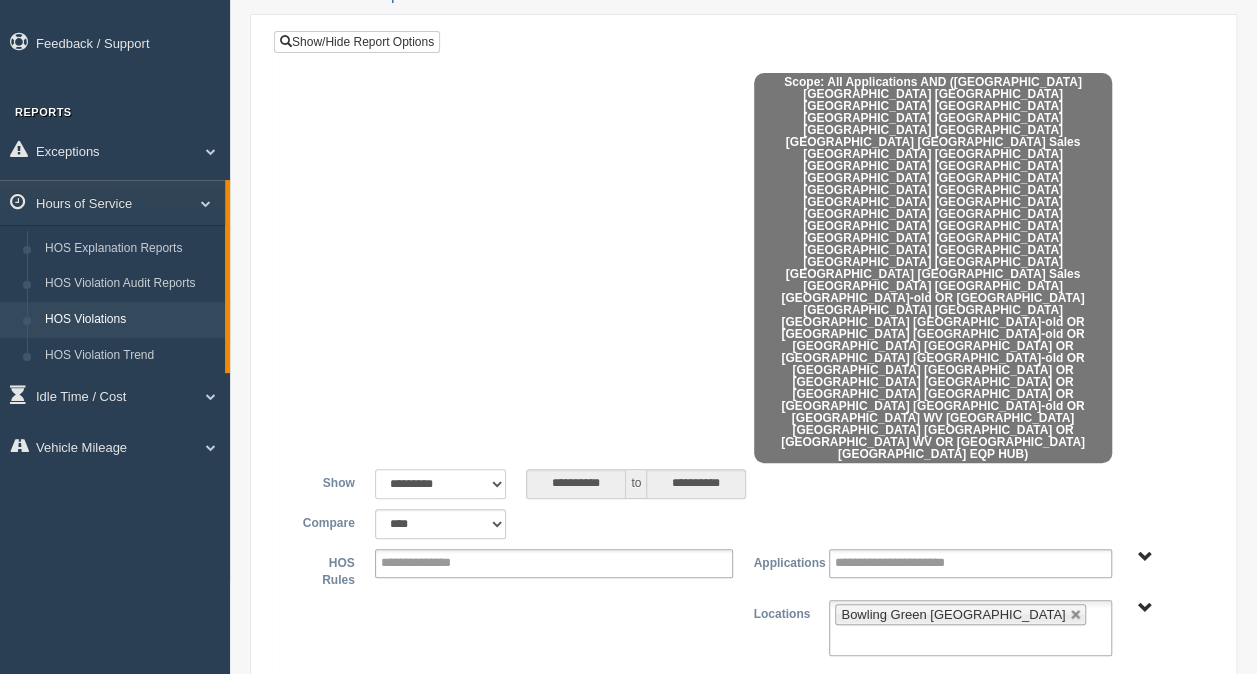 select on "******" 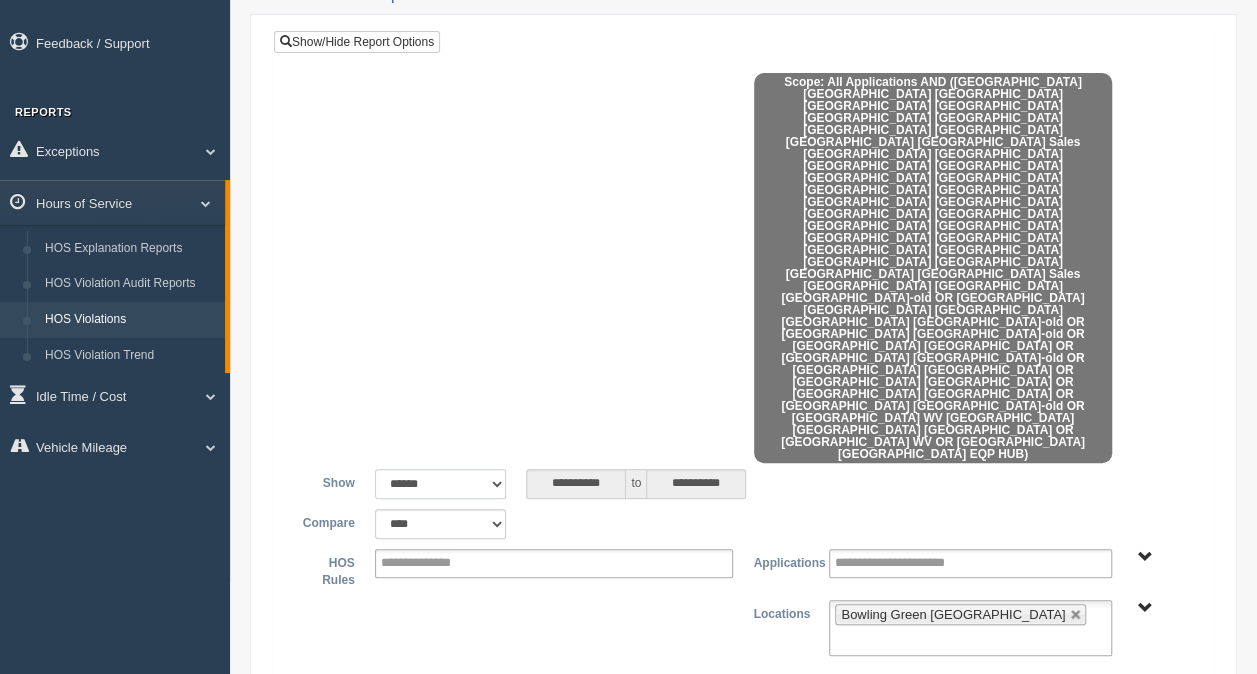 click on "**********" at bounding box center [441, 484] 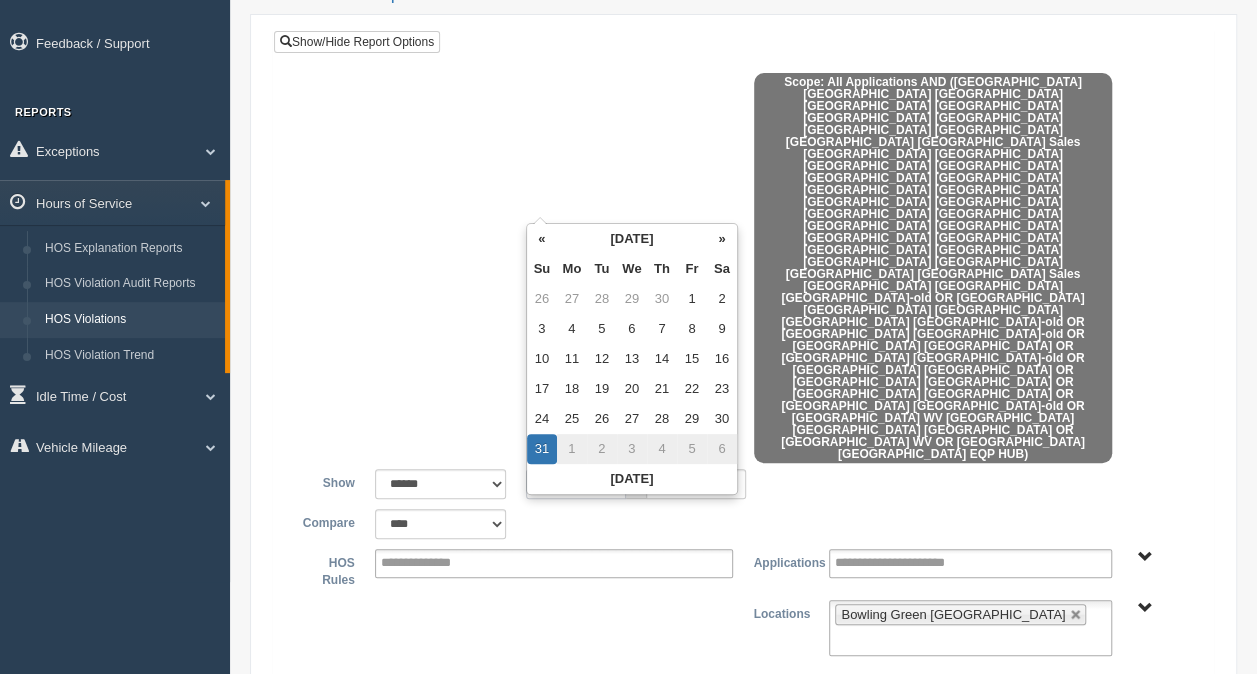 click on "**********" at bounding box center (576, 484) 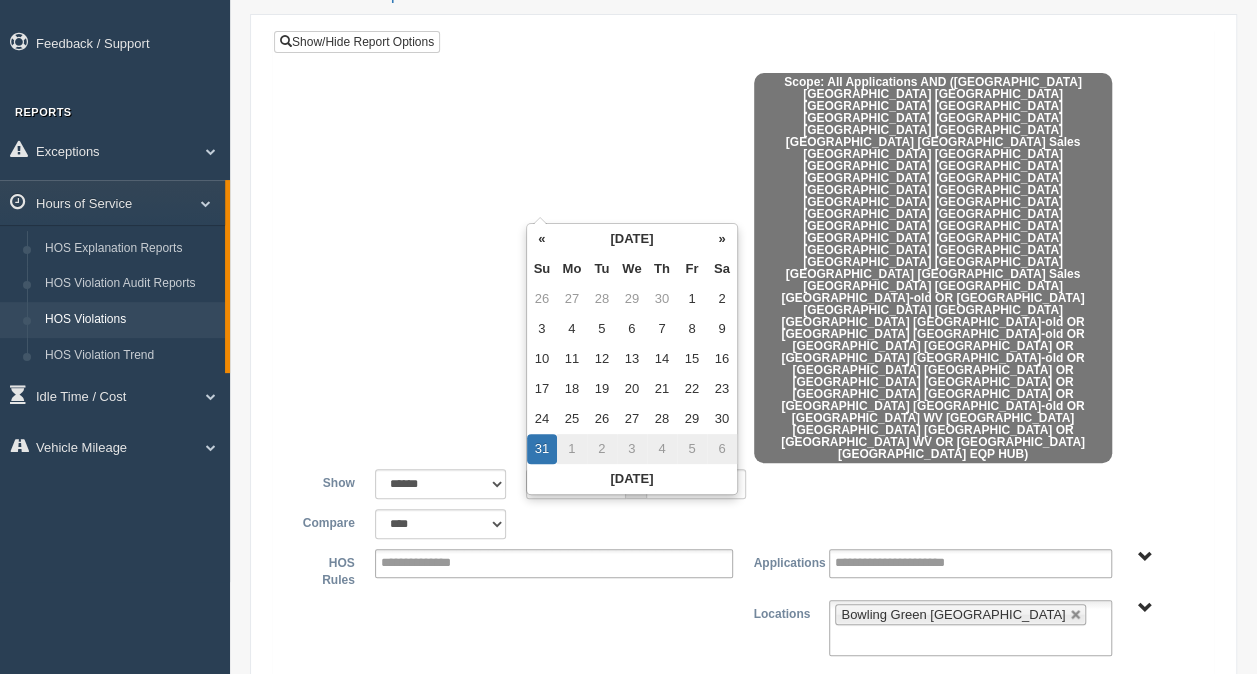 click on "1" at bounding box center (572, 449) 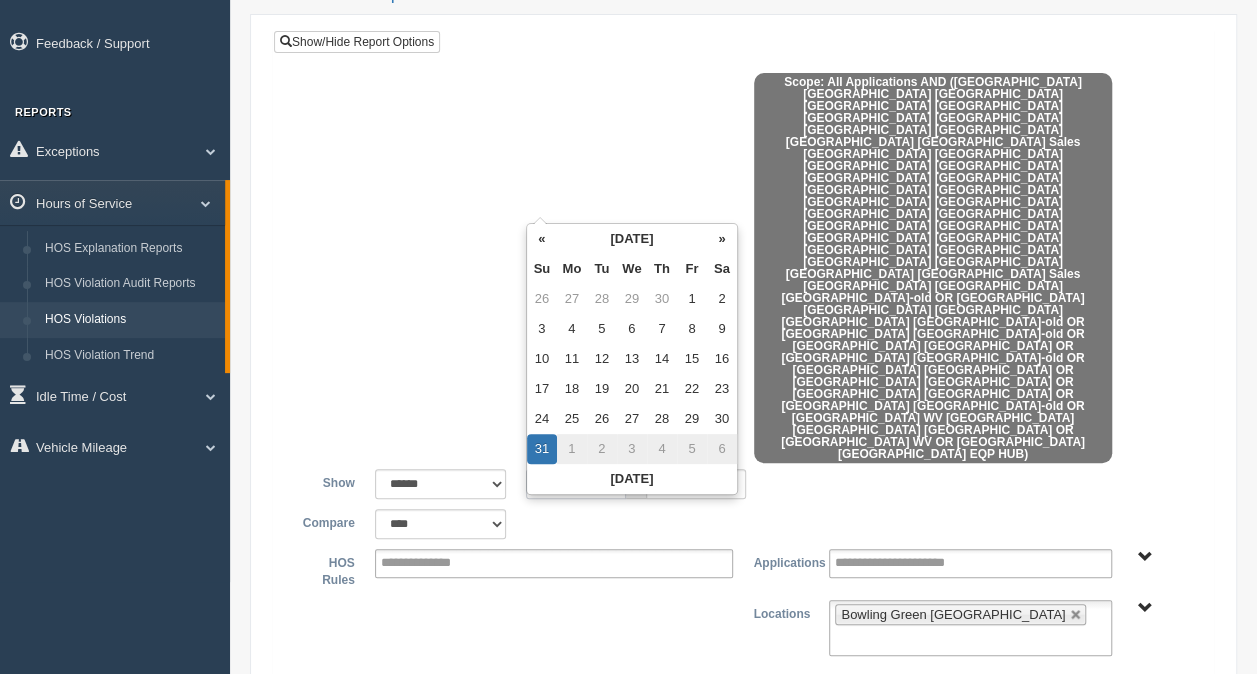 type on "**********" 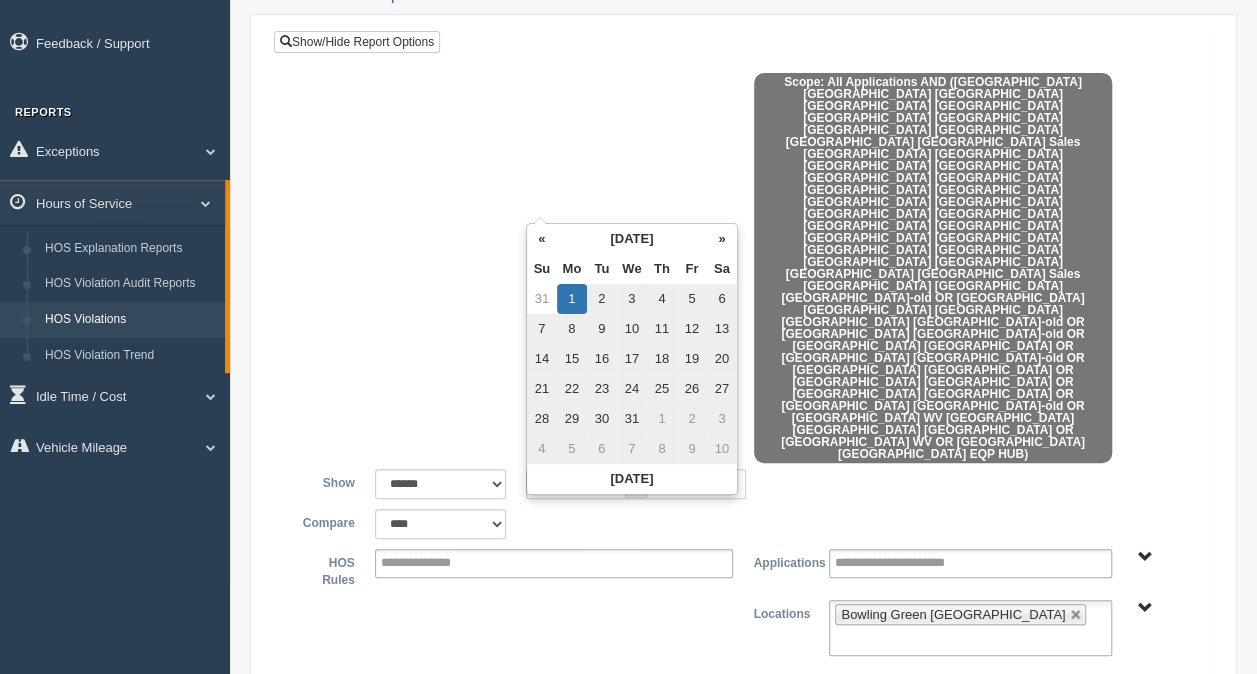 click on "**********" at bounding box center (696, 484) 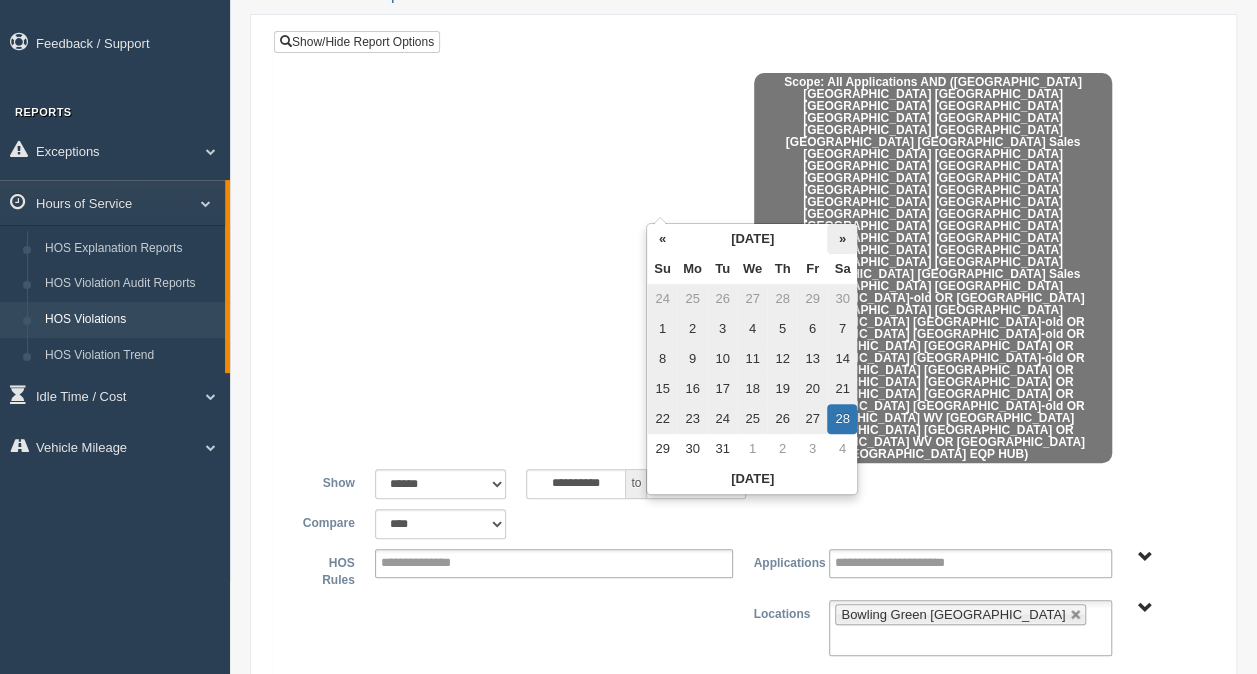 click on "»" at bounding box center [842, 239] 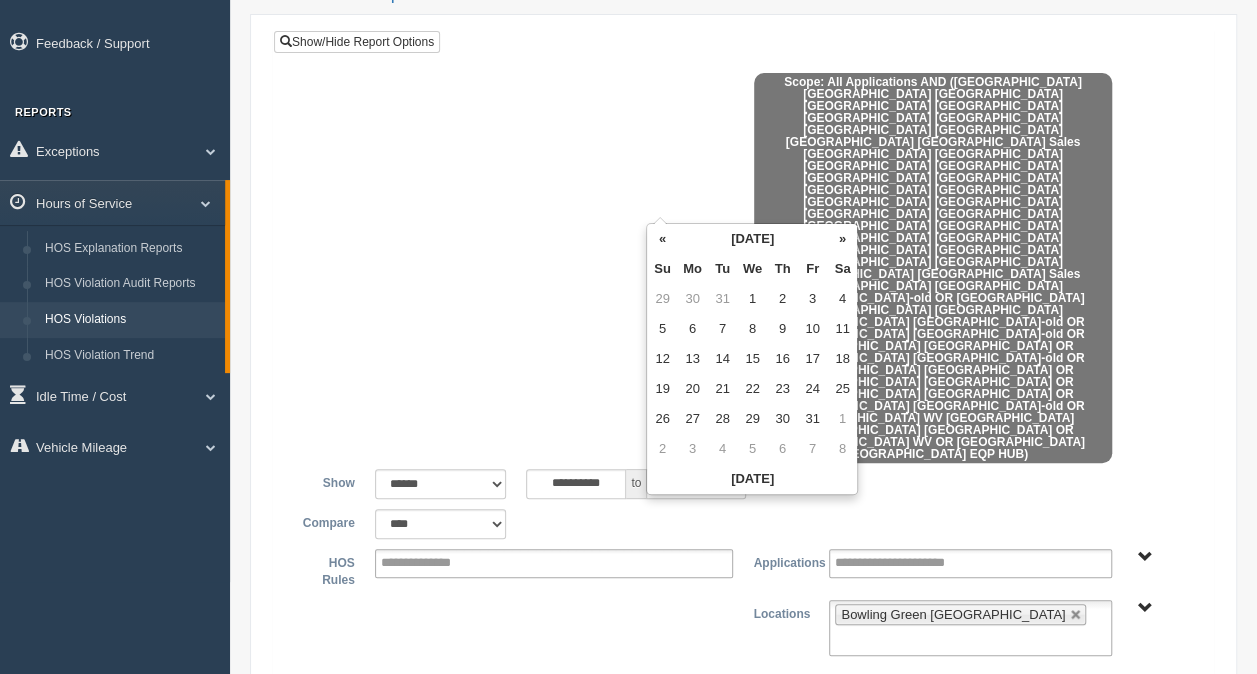click on "»" at bounding box center (842, 239) 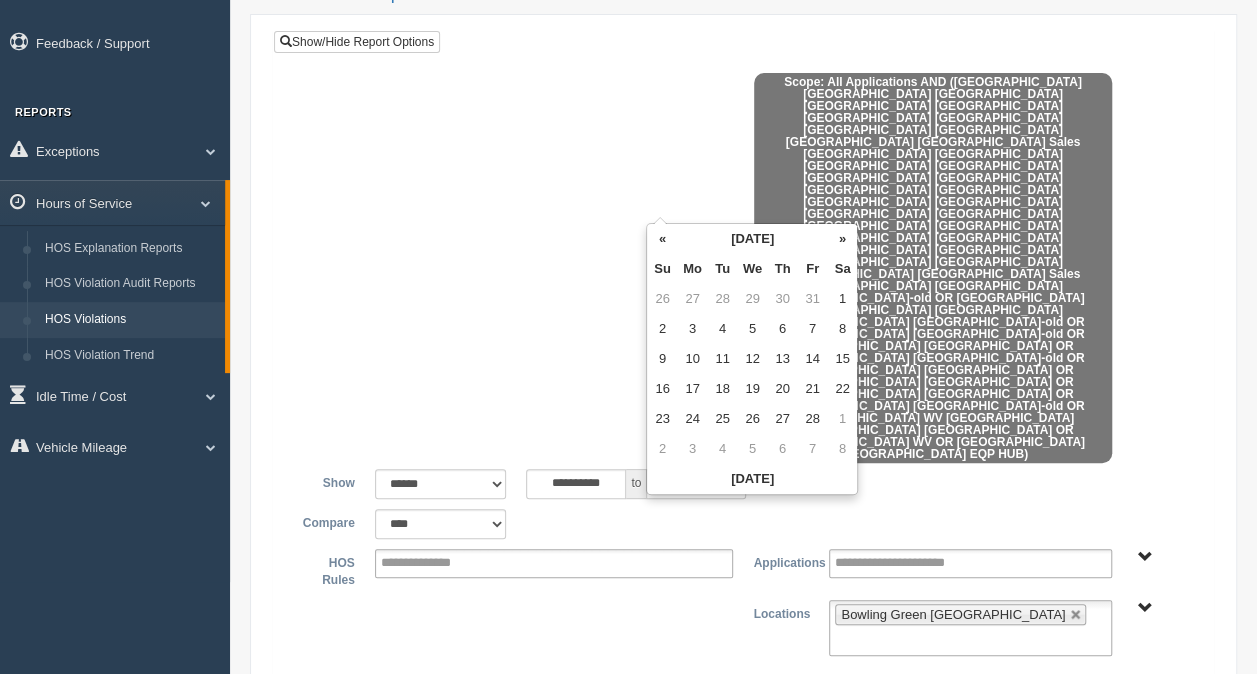 click on "»" at bounding box center (842, 239) 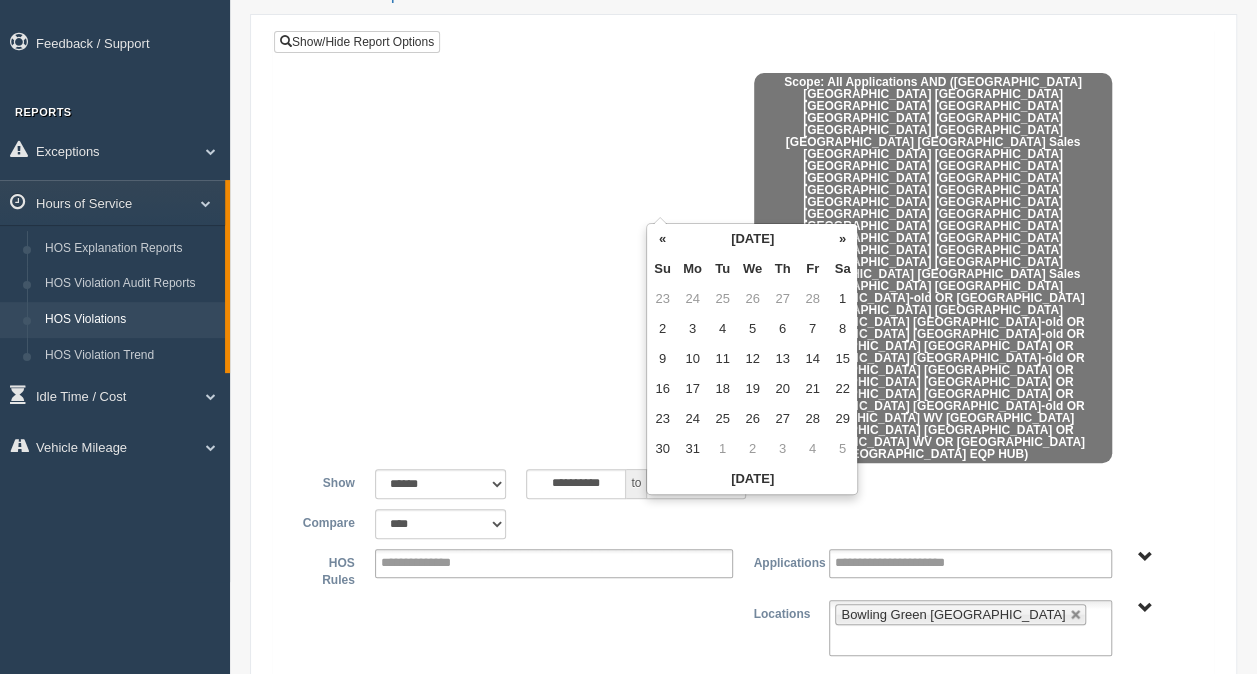 click on "»" at bounding box center [842, 239] 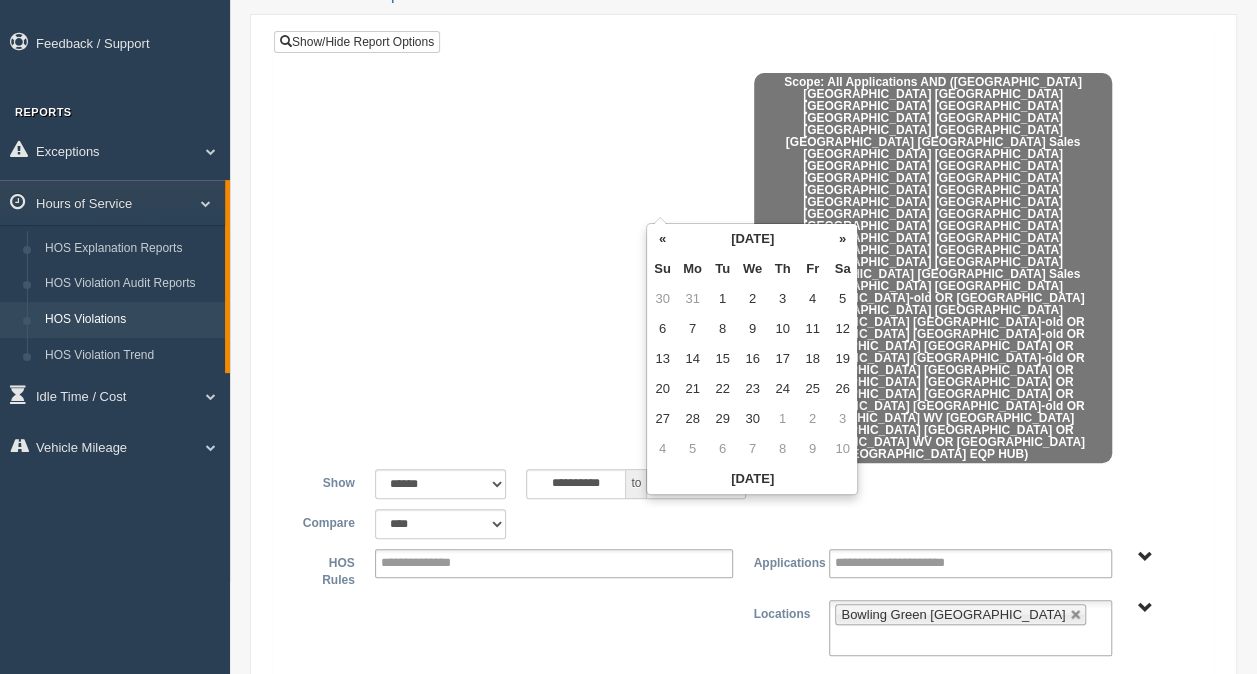click on "»" at bounding box center (842, 239) 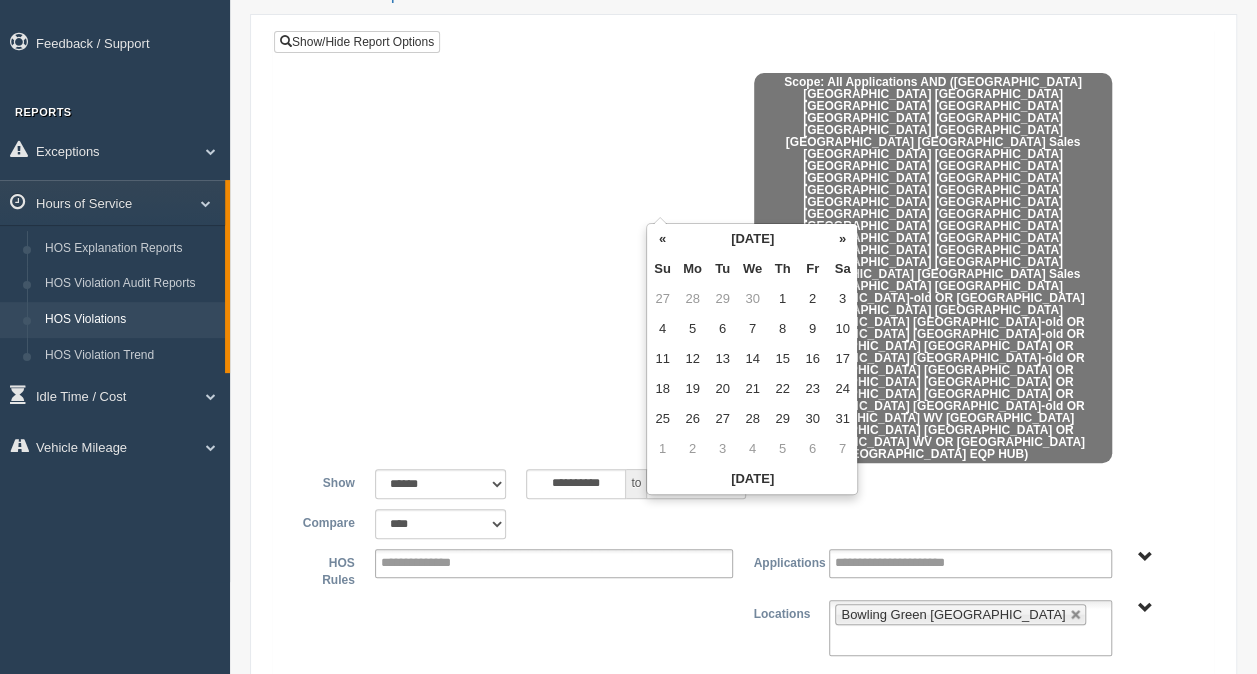 click on "»" at bounding box center [842, 239] 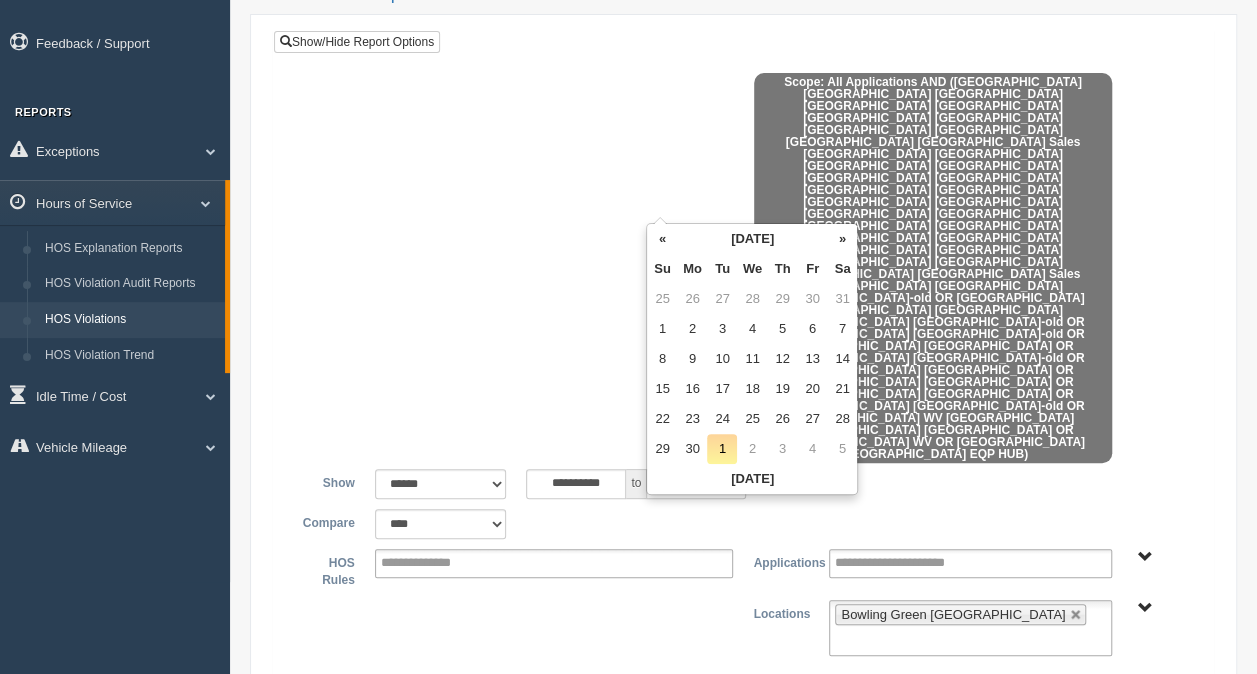 click on "»" at bounding box center [842, 239] 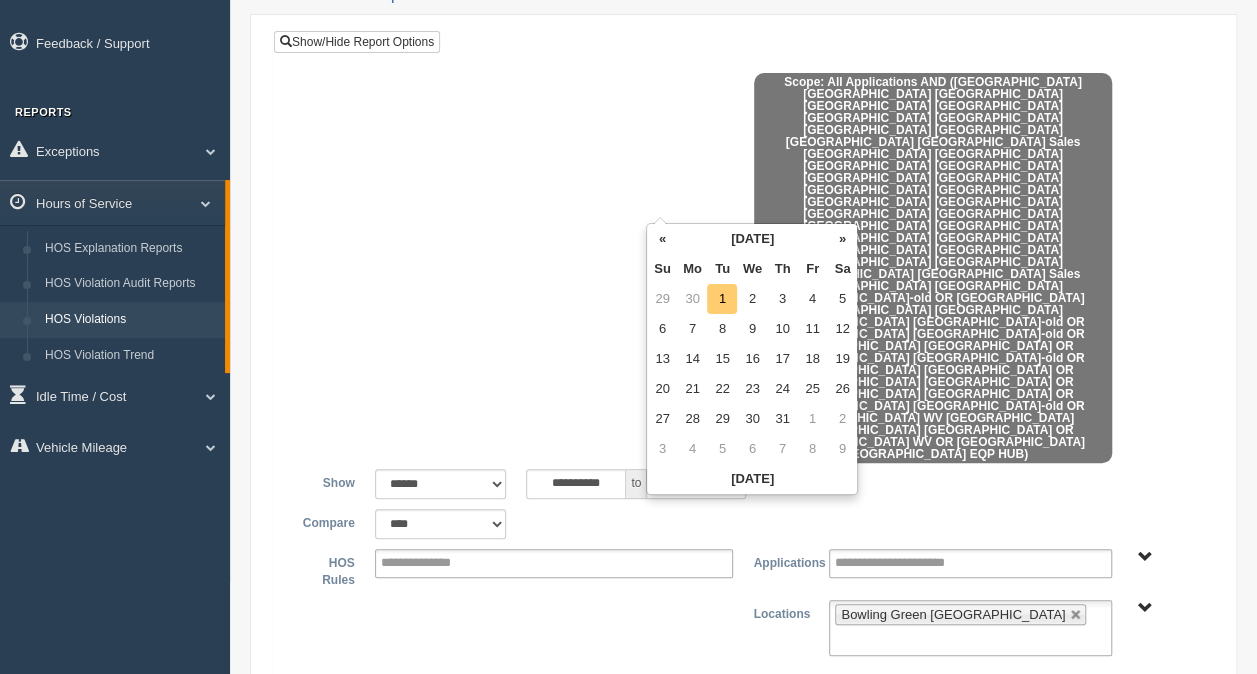 click on "1" at bounding box center [722, 299] 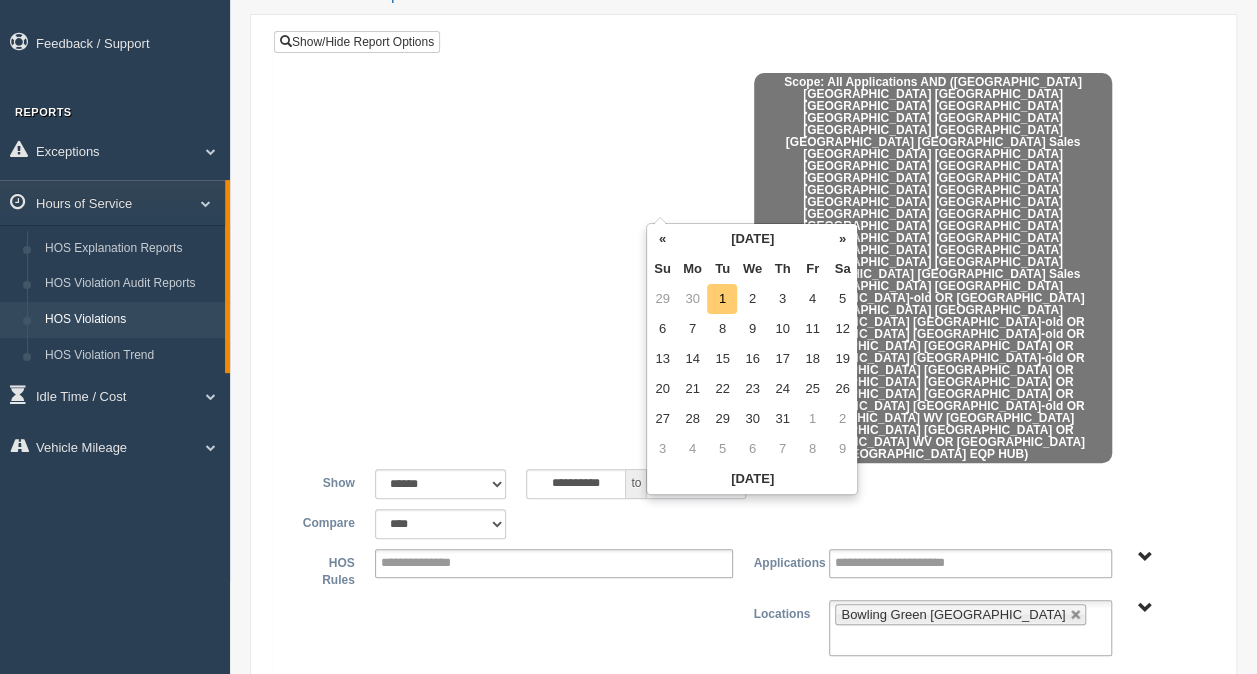 type on "**********" 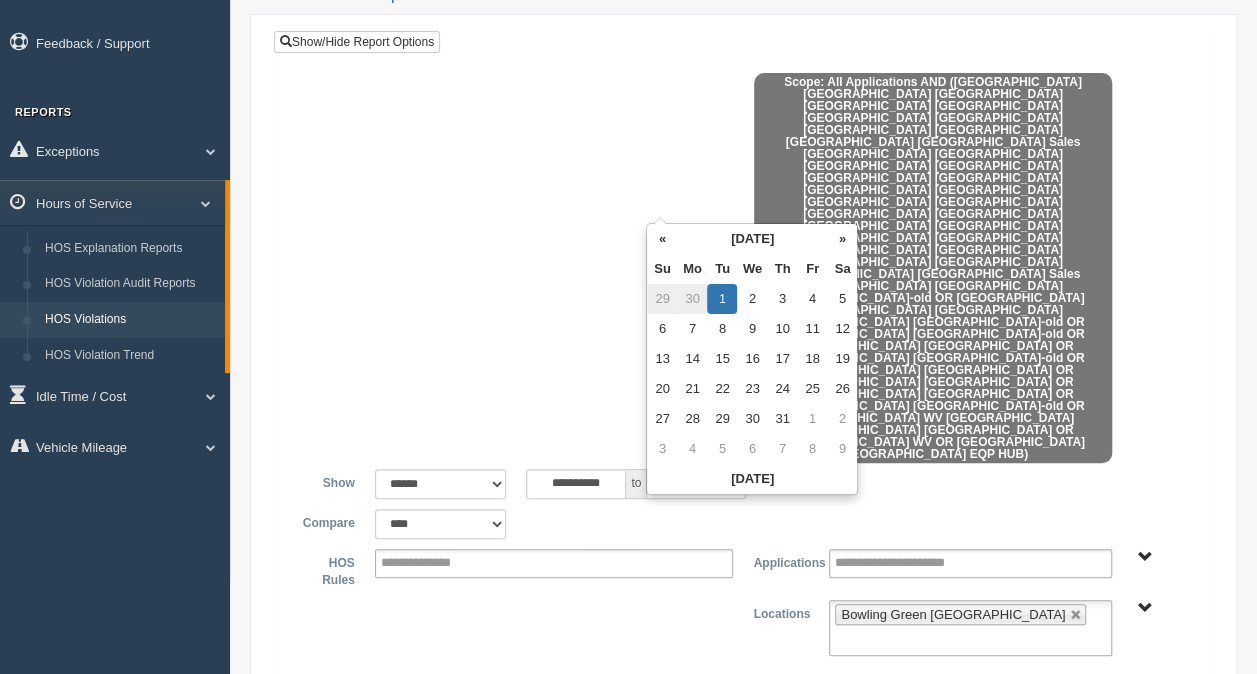 click at bounding box center (743, 271) 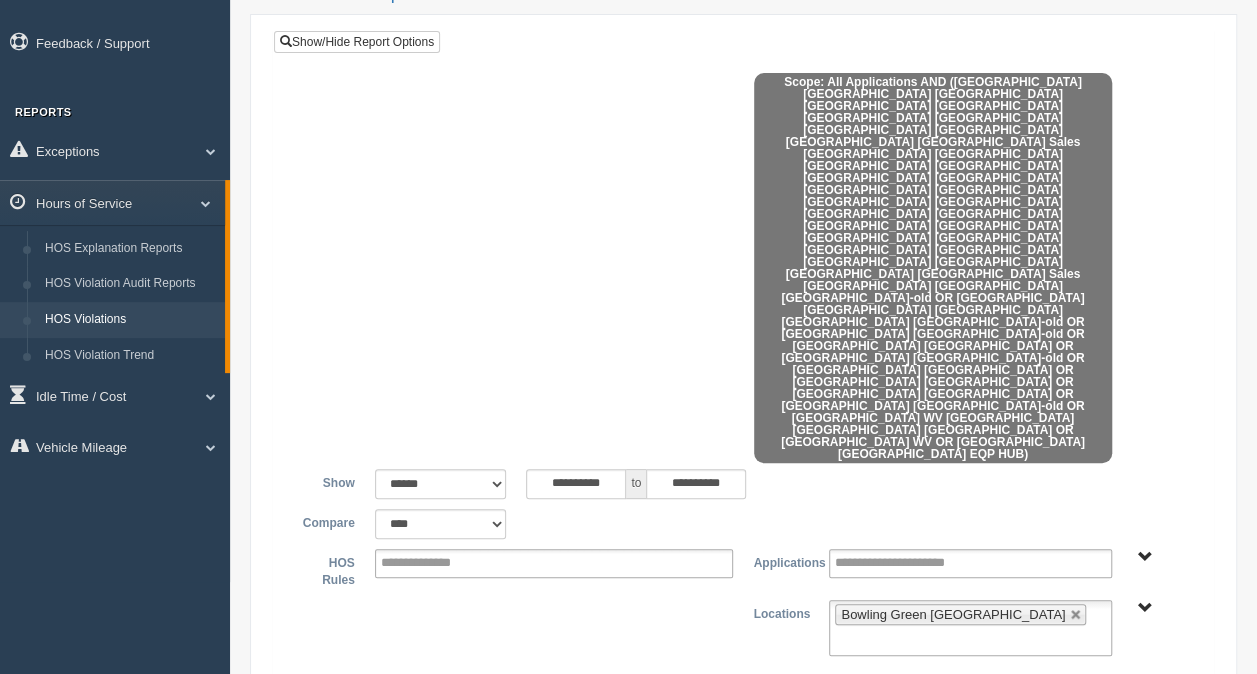 click on "Apply Filters" at bounding box center [425, 742] 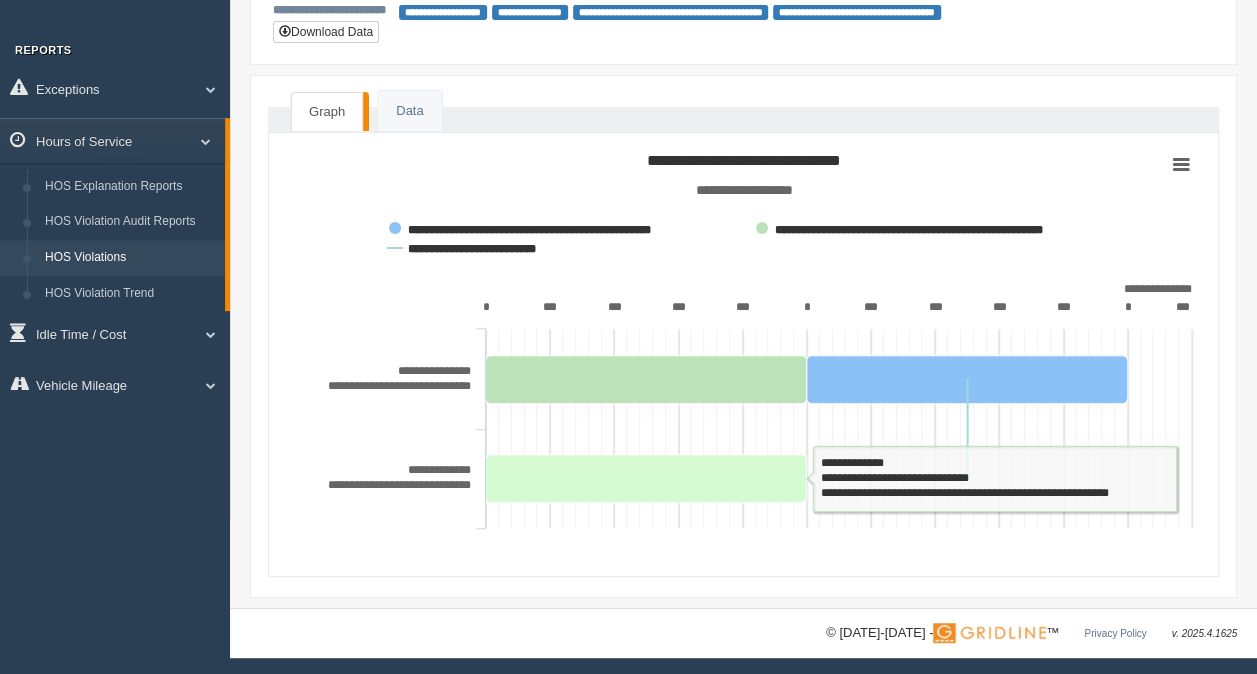 scroll, scrollTop: 0, scrollLeft: 0, axis: both 